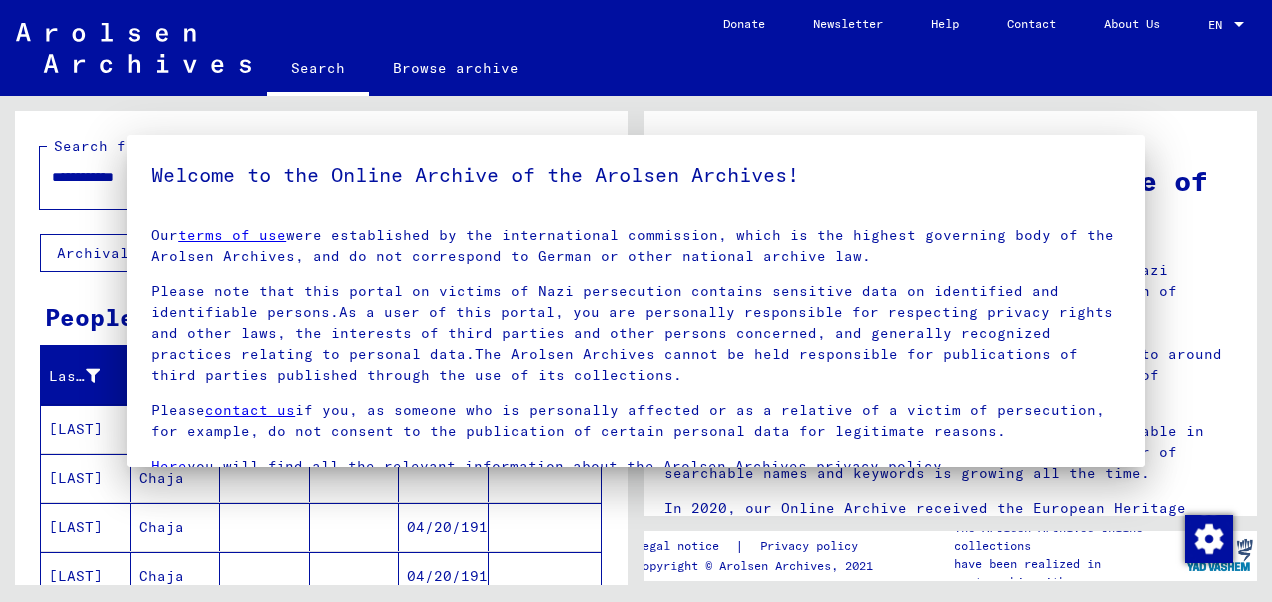 scroll, scrollTop: 0, scrollLeft: 0, axis: both 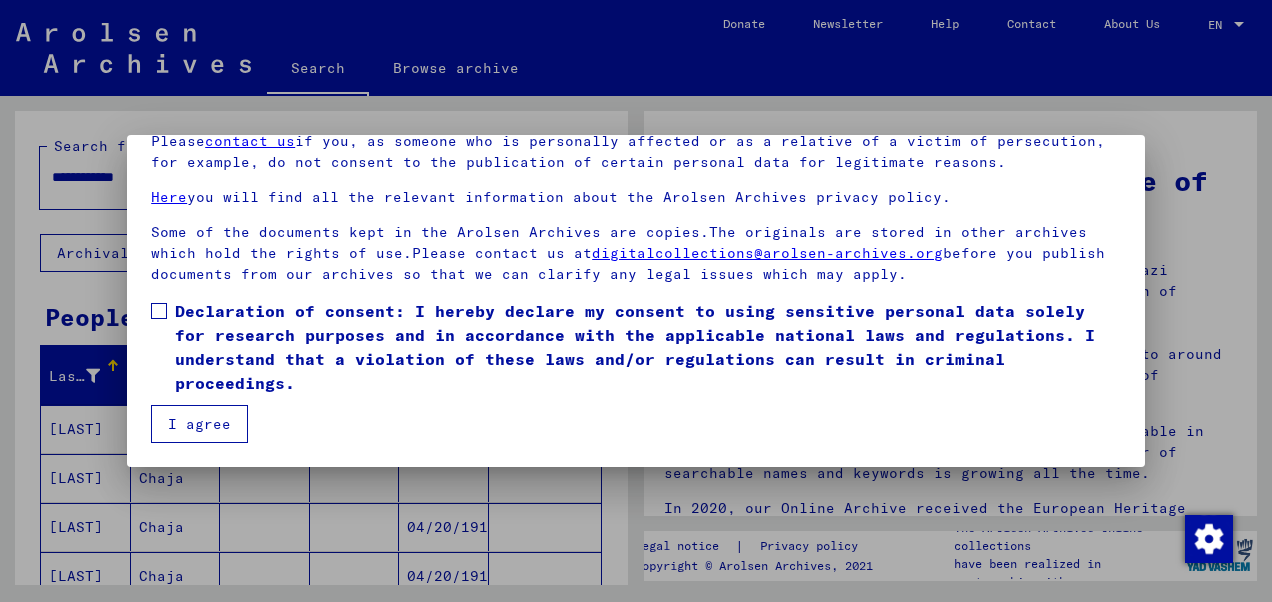 click on "Declaration of consent: I hereby declare my consent to using sensitive personal data solely for research purposes and in accordance with the applicable national laws and regulations. I understand that a violation of these laws and/or regulations can result in criminal proceedings." at bounding box center [636, 347] 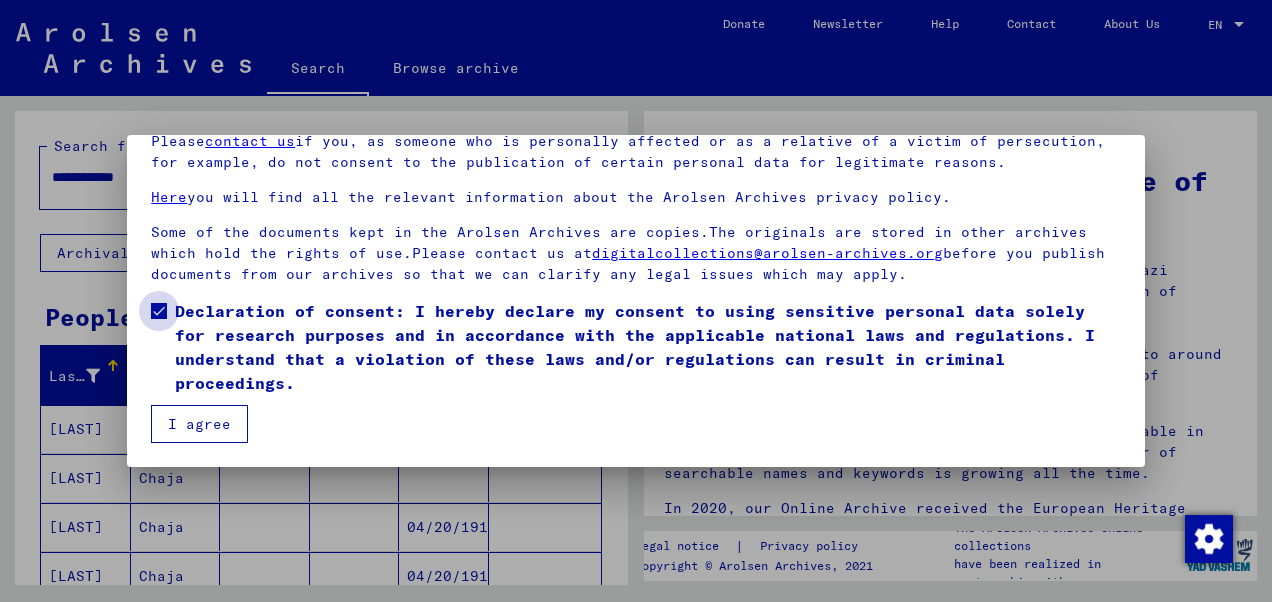 click on "Declaration of consent: I hereby declare my consent to using sensitive personal data solely for research purposes and in accordance with the applicable national laws and regulations. I understand that a violation of these laws and/or regulations can result in criminal proceedings." at bounding box center [648, 347] 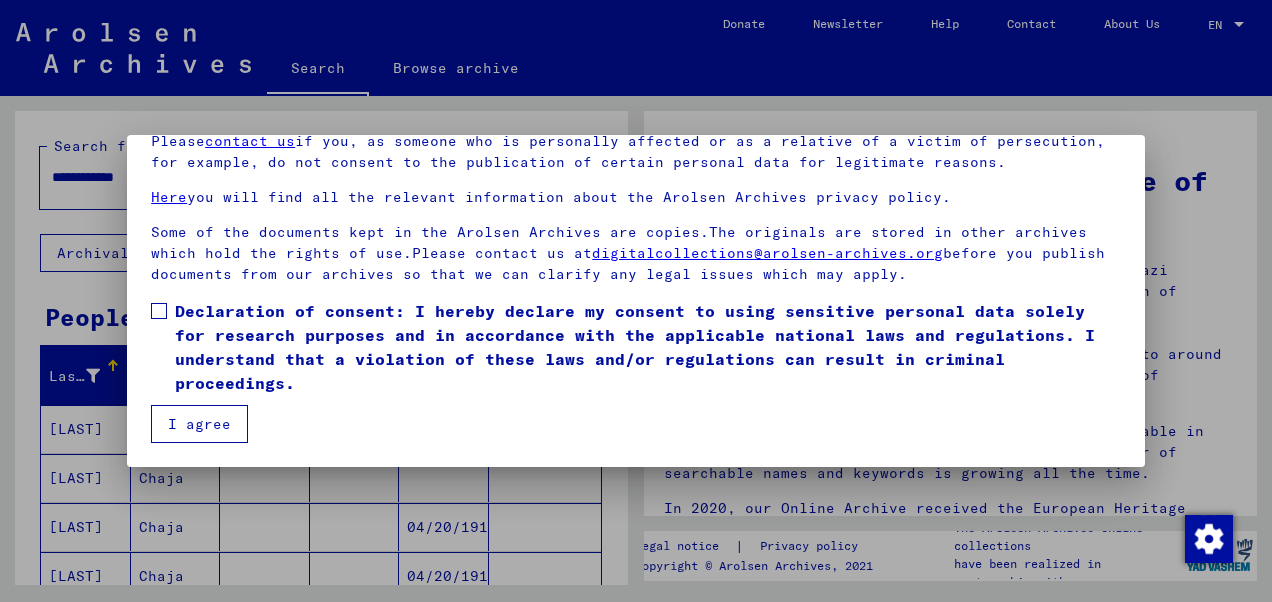 click on "I agree" at bounding box center [199, 424] 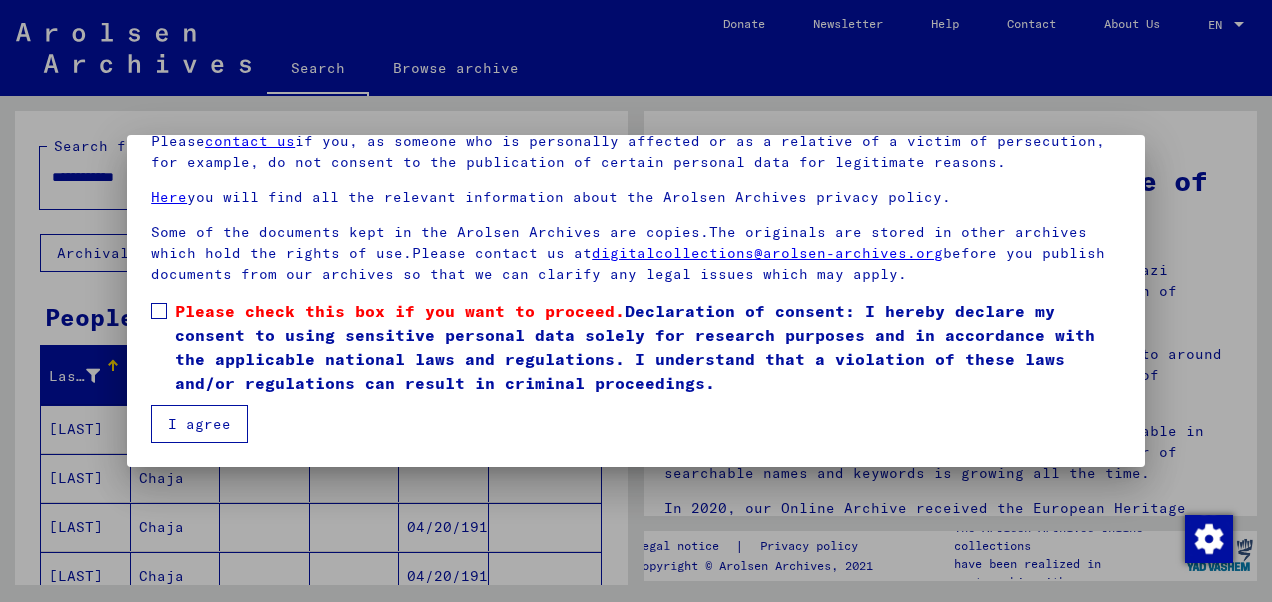 click on "I agree" at bounding box center (199, 424) 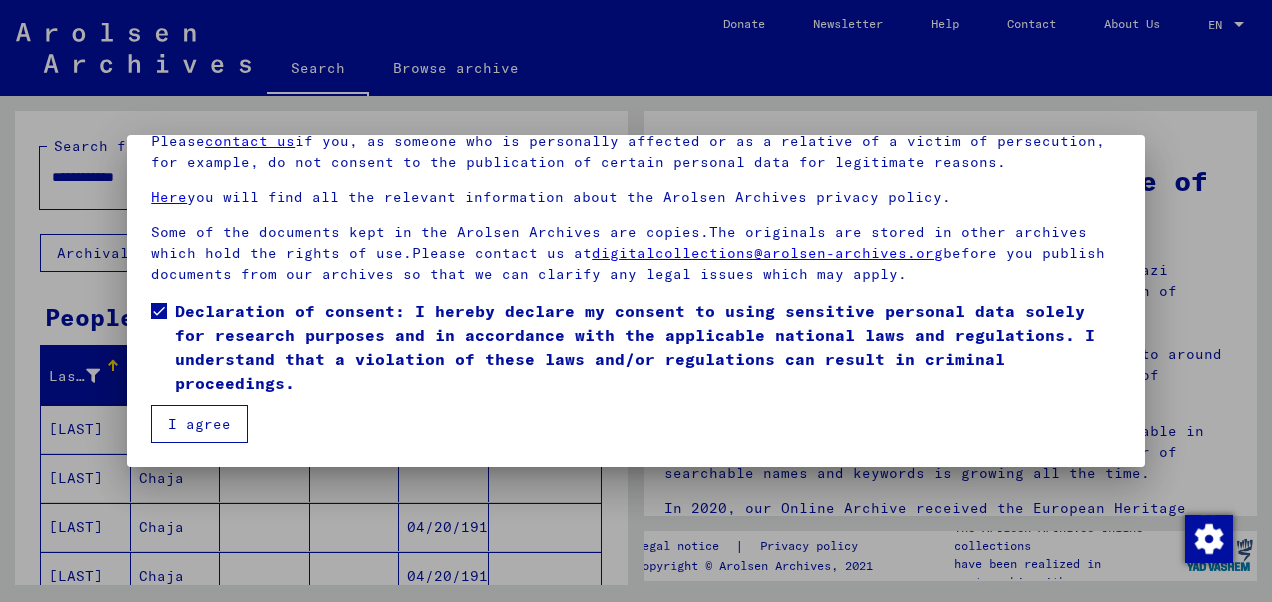 drag, startPoint x: 175, startPoint y: 375, endPoint x: 188, endPoint y: 430, distance: 56.515484 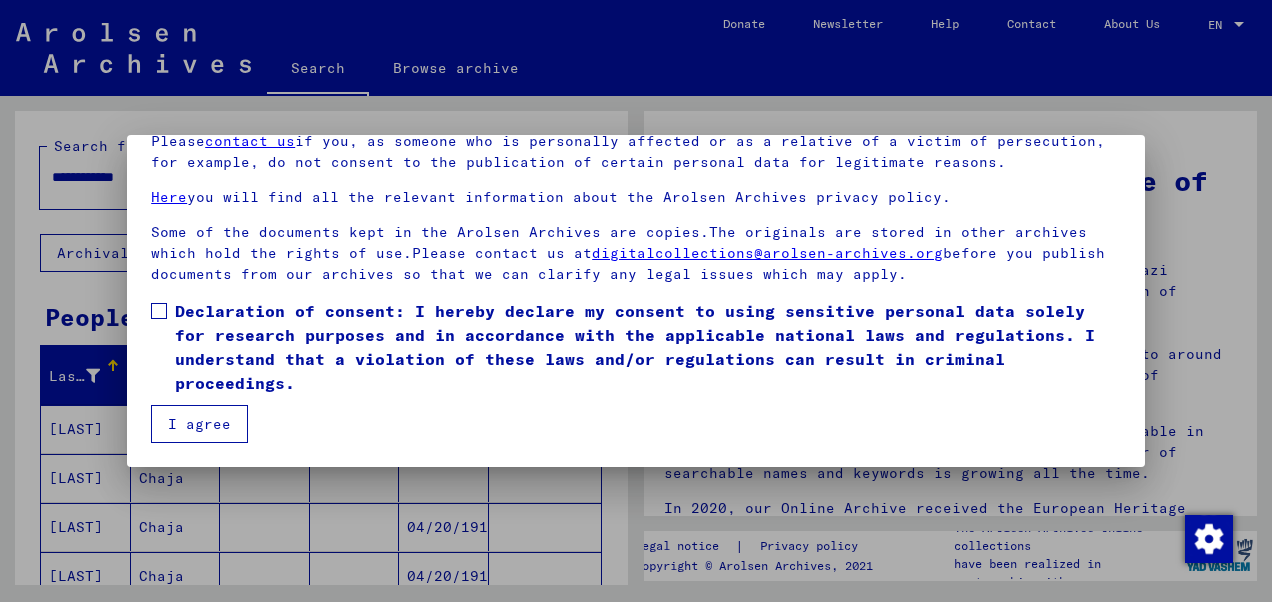 click on "I agree" at bounding box center (199, 424) 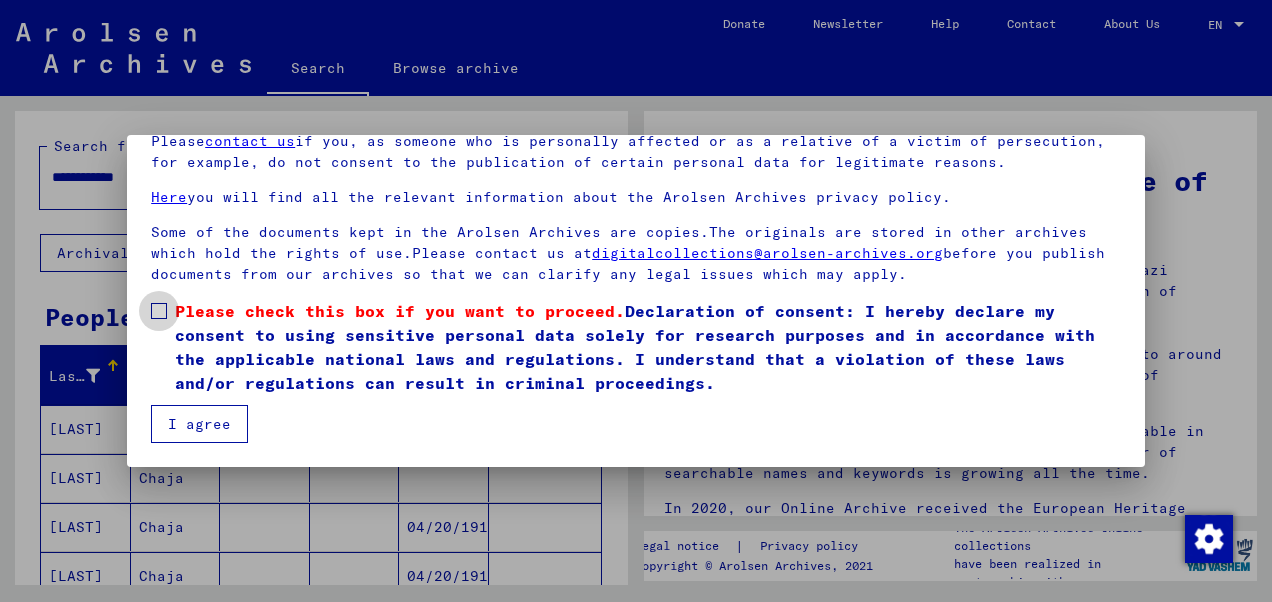 drag, startPoint x: 159, startPoint y: 309, endPoint x: 175, endPoint y: 374, distance: 66.94027 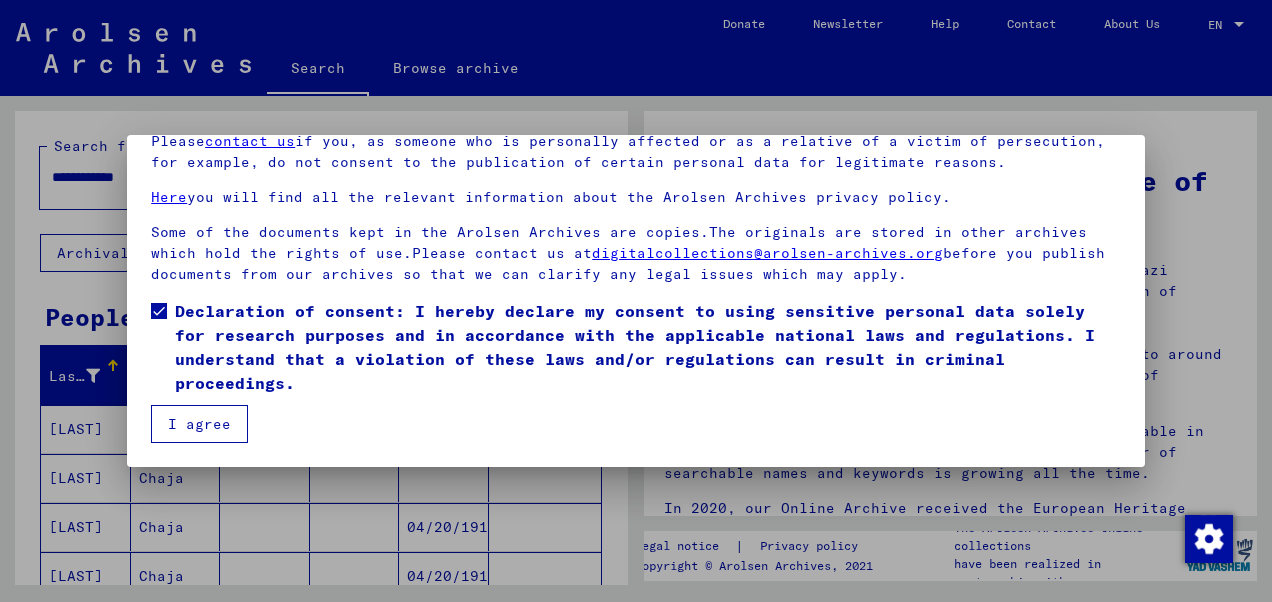 click on "I agree" at bounding box center [199, 424] 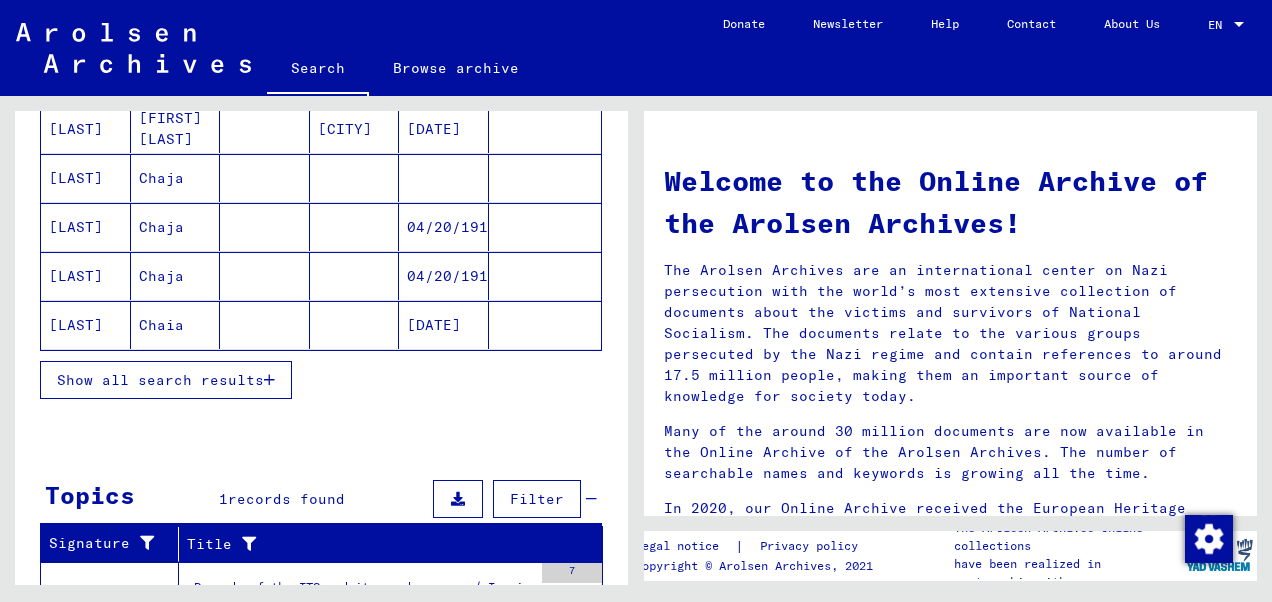 scroll, scrollTop: 200, scrollLeft: 0, axis: vertical 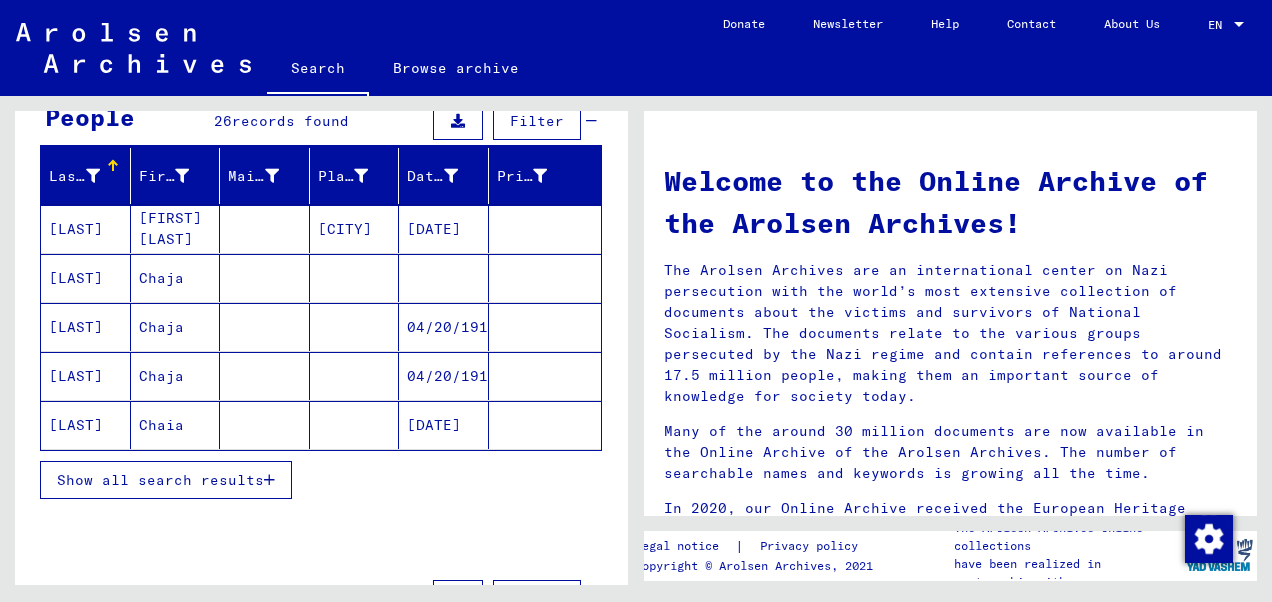 click on "Show all search results" at bounding box center (160, 480) 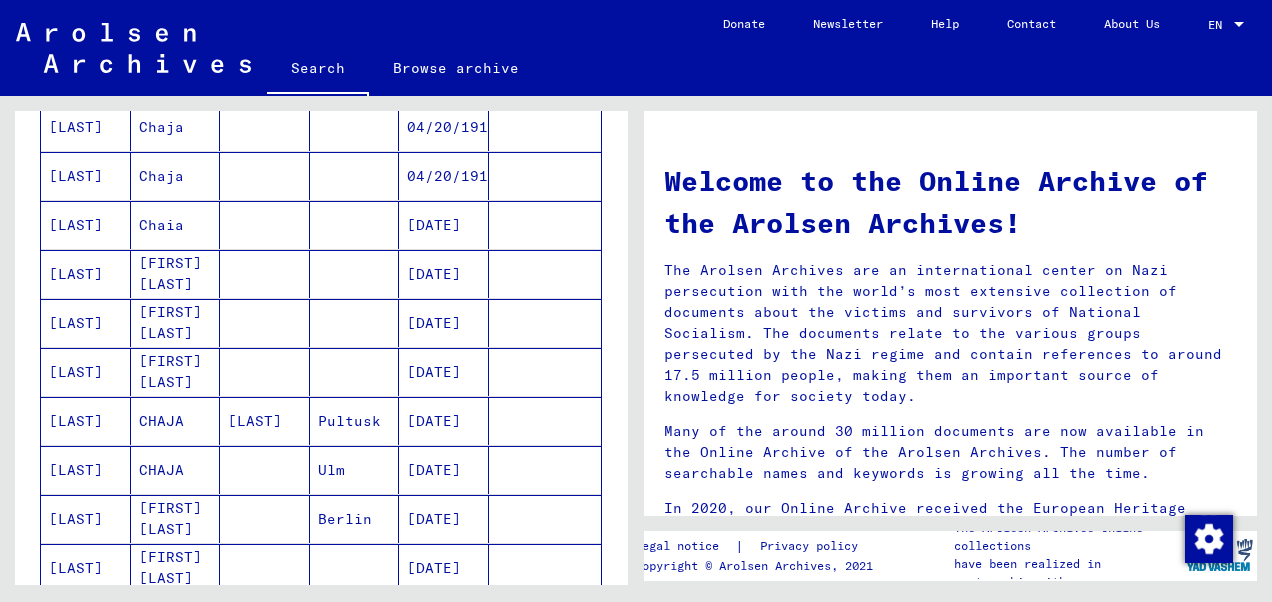 scroll, scrollTop: 0, scrollLeft: 0, axis: both 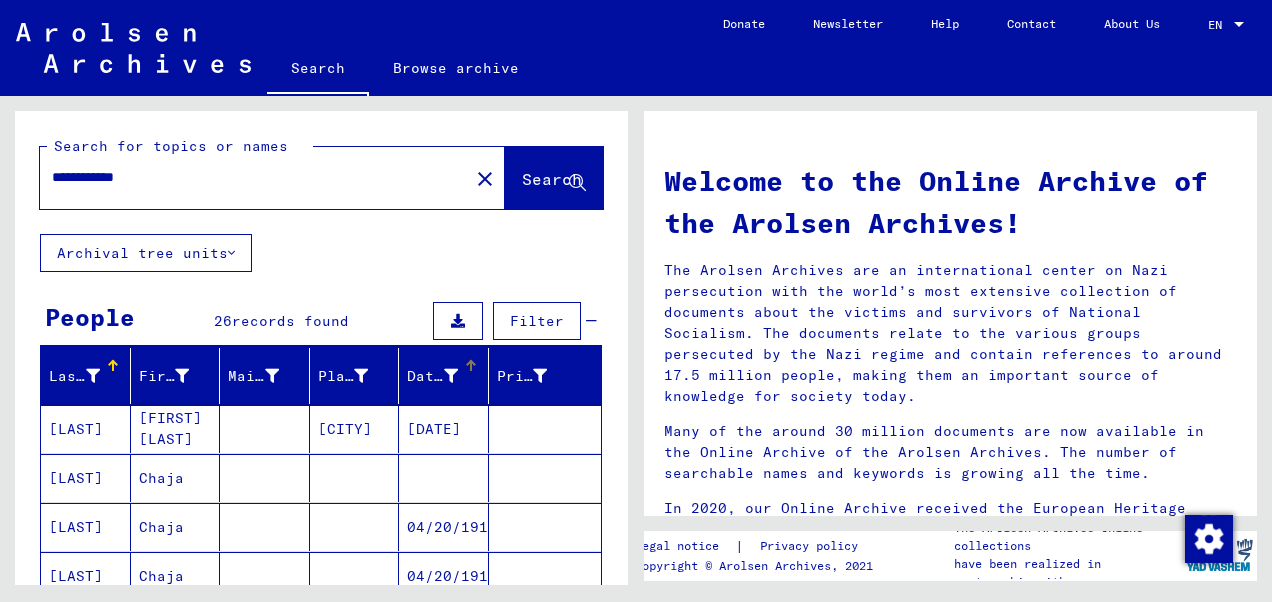 click on "Date of Birth" at bounding box center [432, 376] 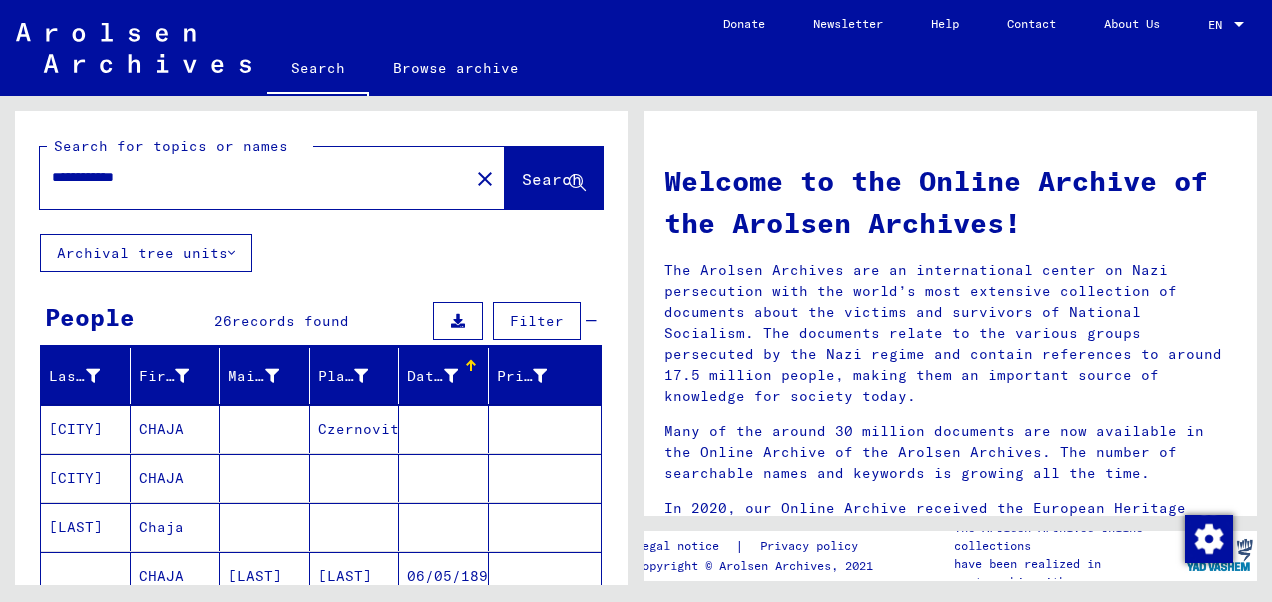 scroll, scrollTop: 200, scrollLeft: 0, axis: vertical 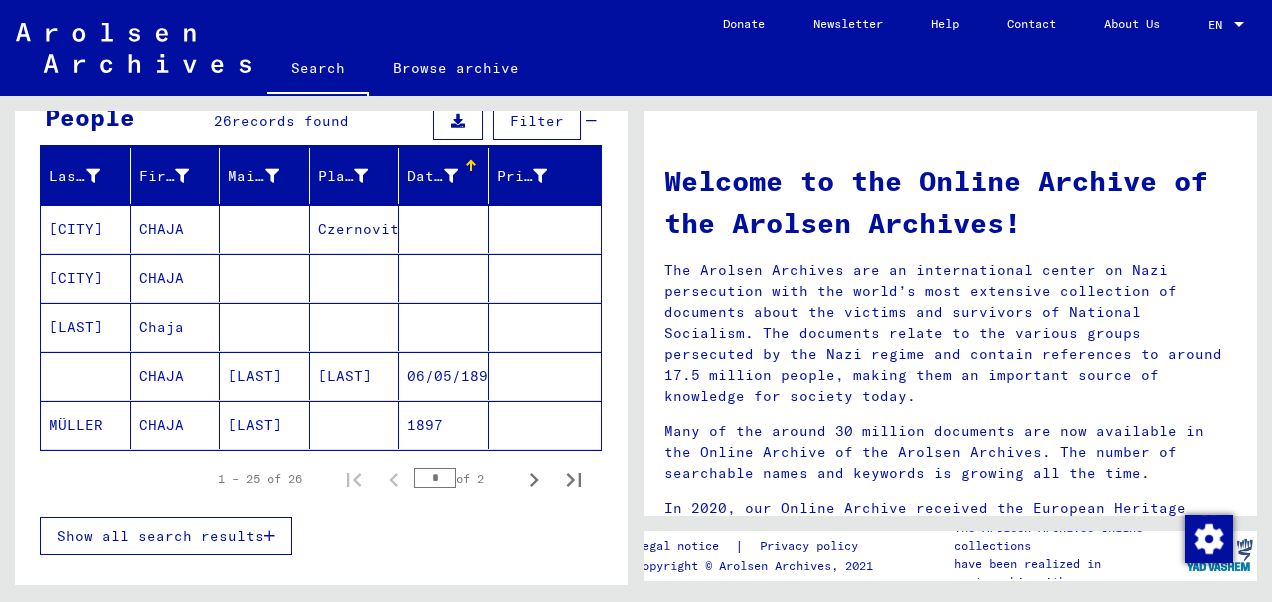 click at bounding box center (444, 376) 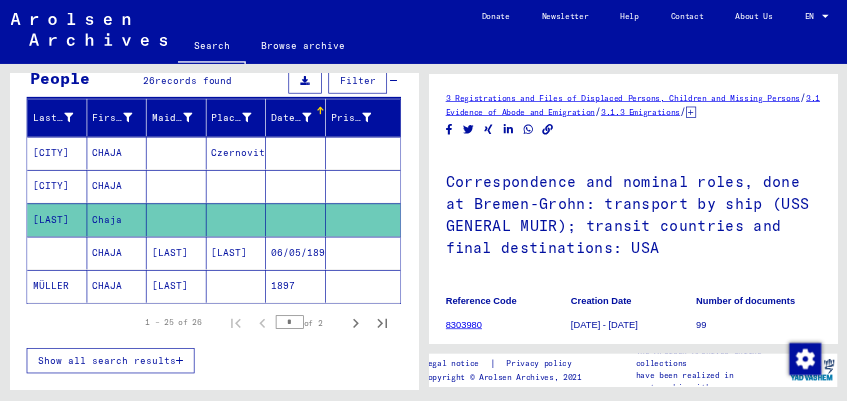 scroll, scrollTop: 0, scrollLeft: 0, axis: both 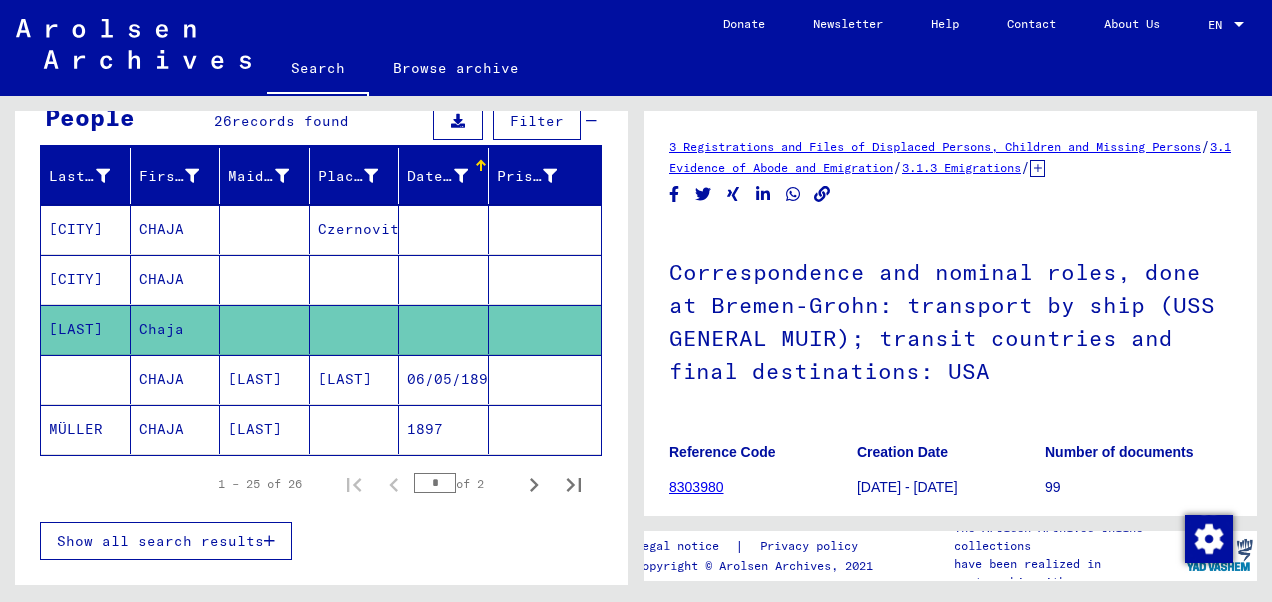 click on "1897" 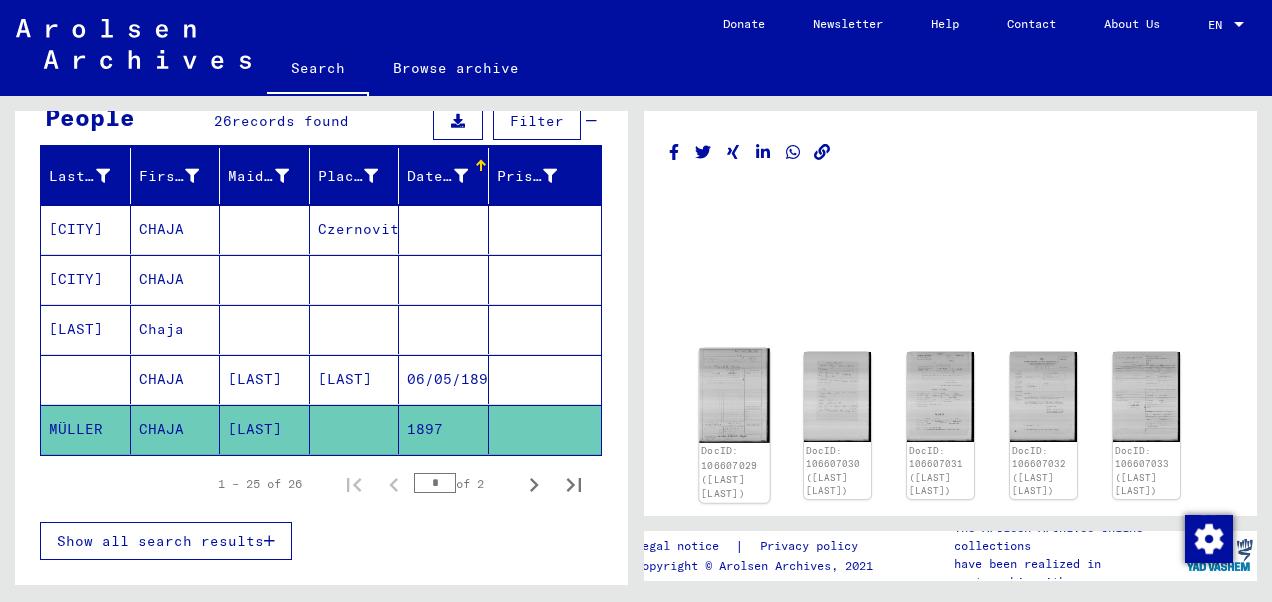 click 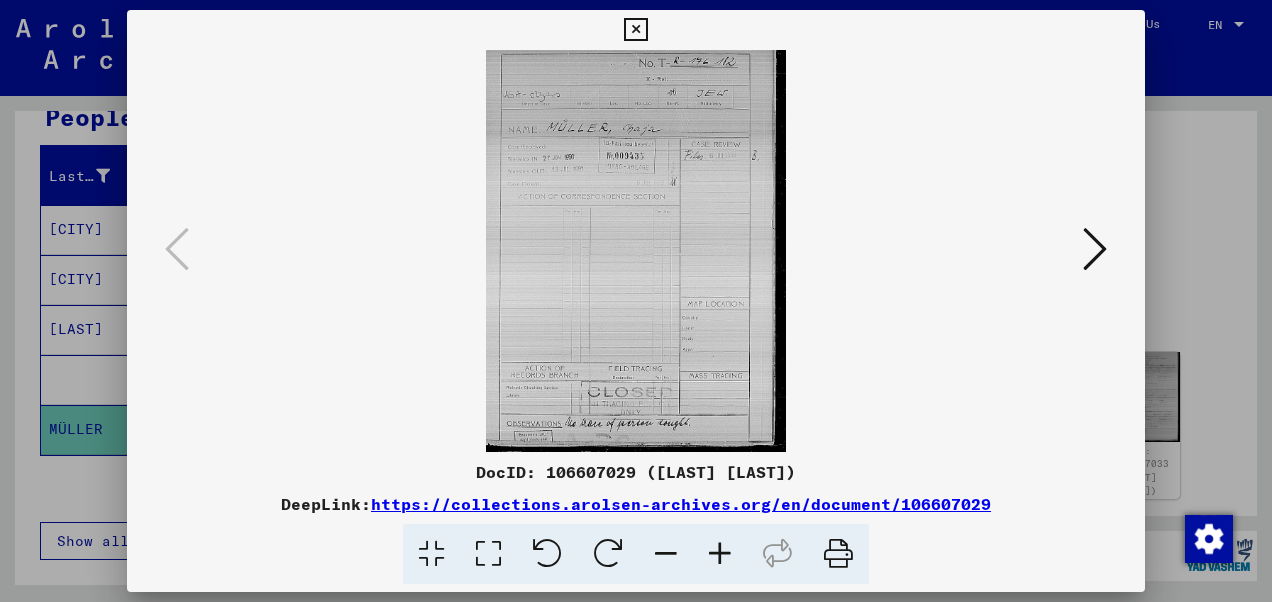 type 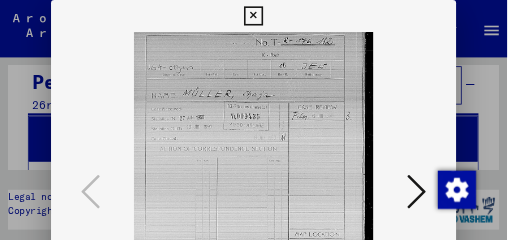 scroll, scrollTop: 200, scrollLeft: 0, axis: vertical 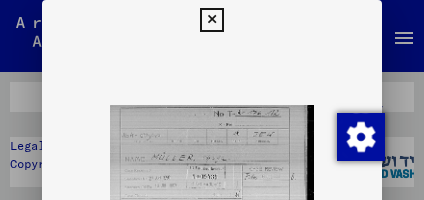drag, startPoint x: 202, startPoint y: 143, endPoint x: 204, endPoint y: 105, distance: 38.052597 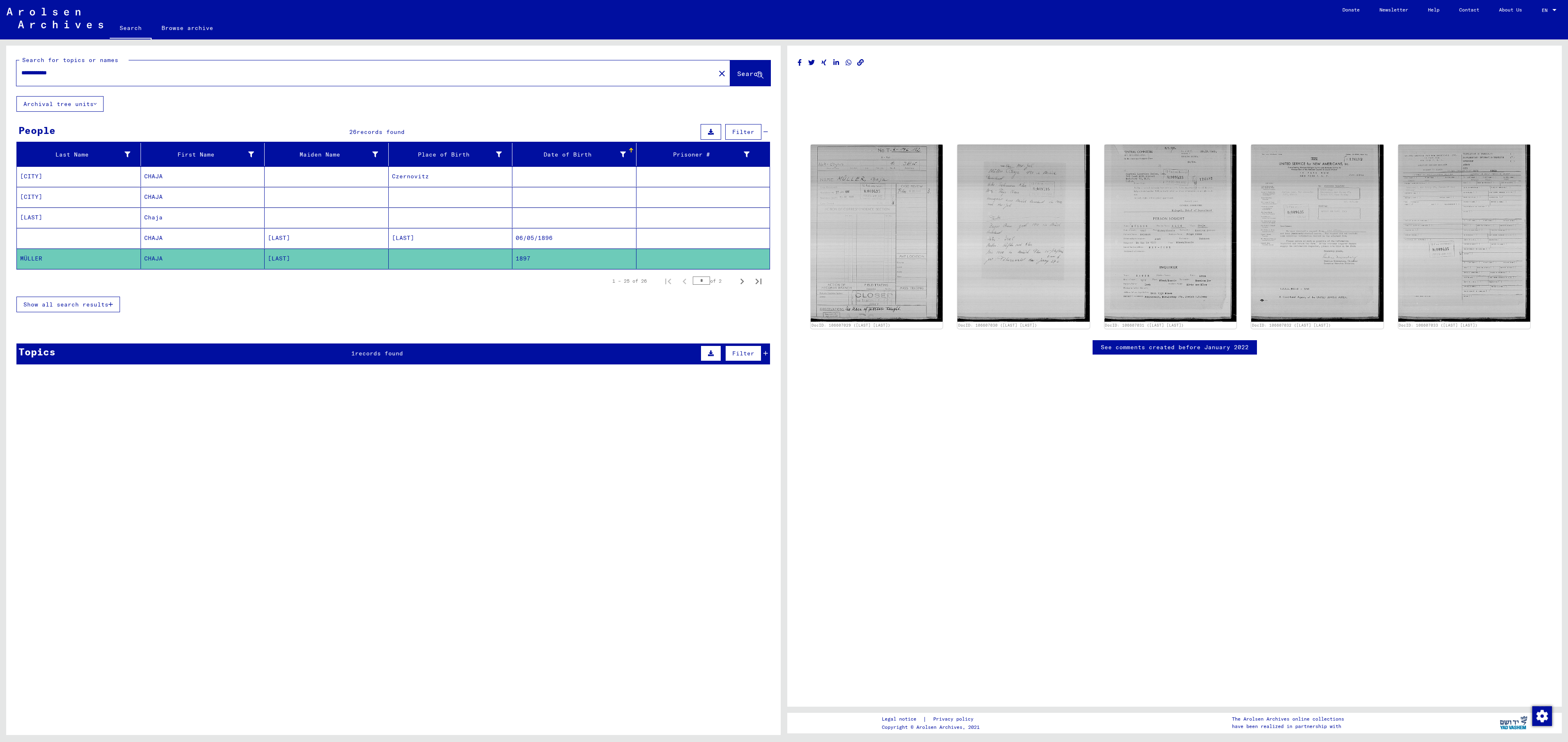 scroll, scrollTop: 0, scrollLeft: 0, axis: both 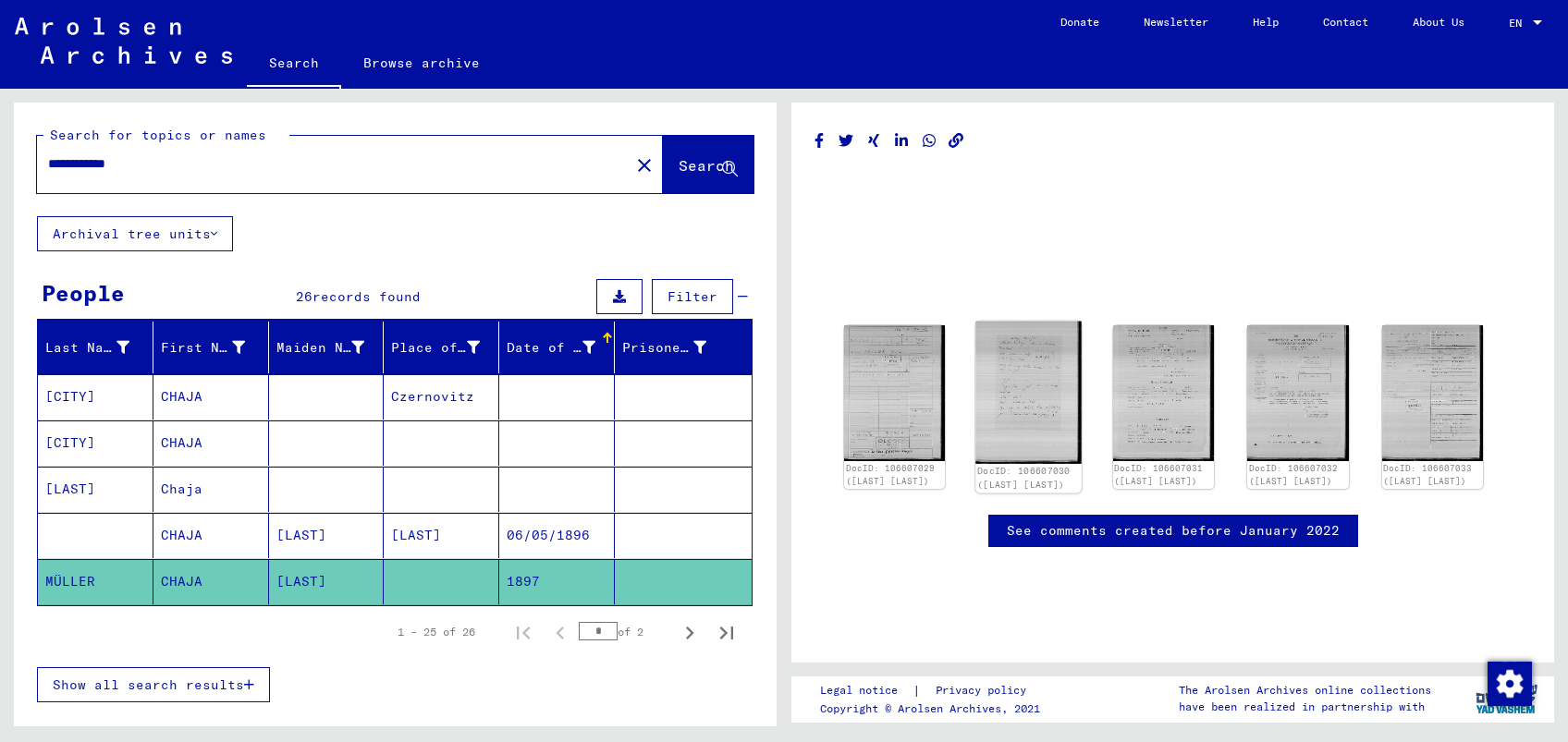 click 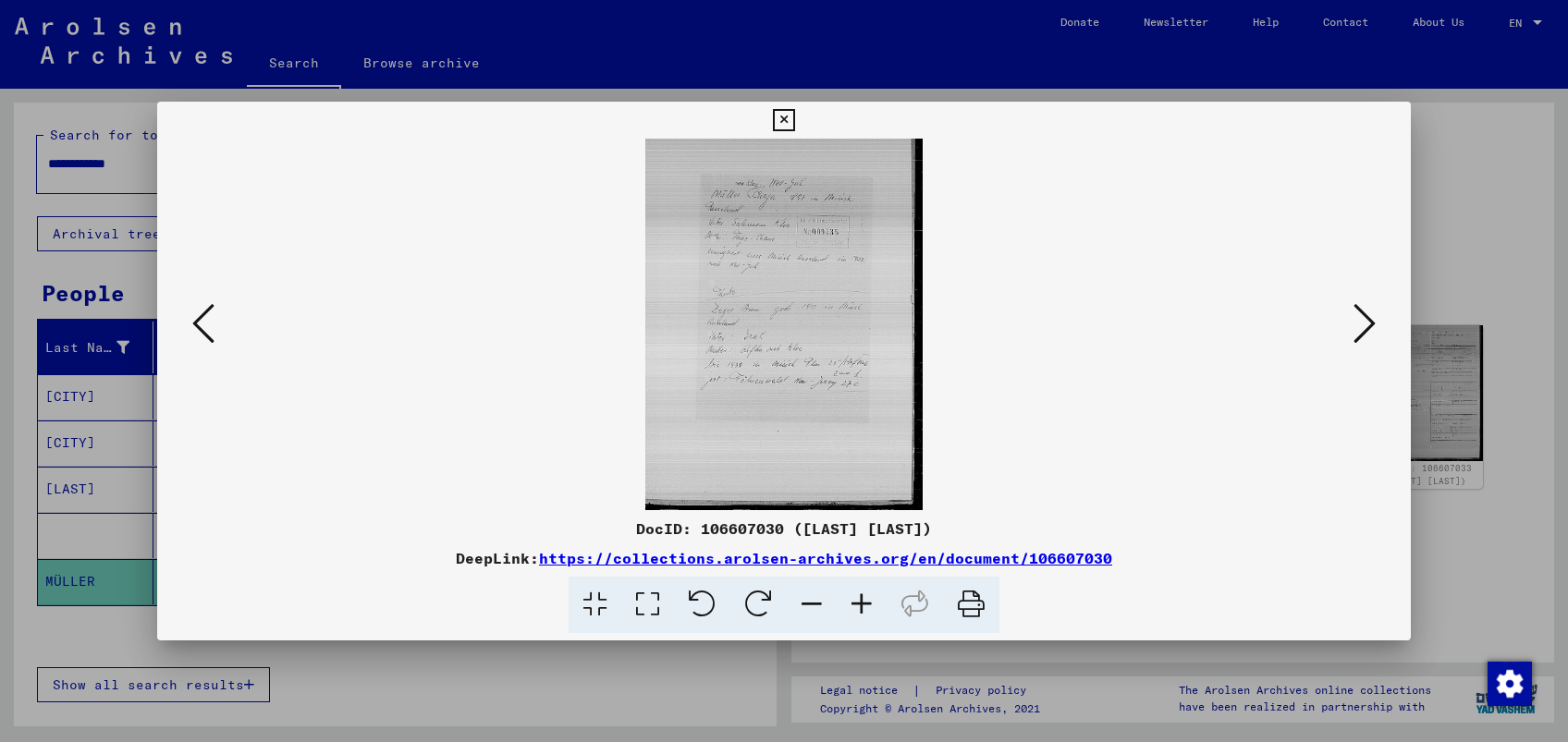 click at bounding box center (862, 604) 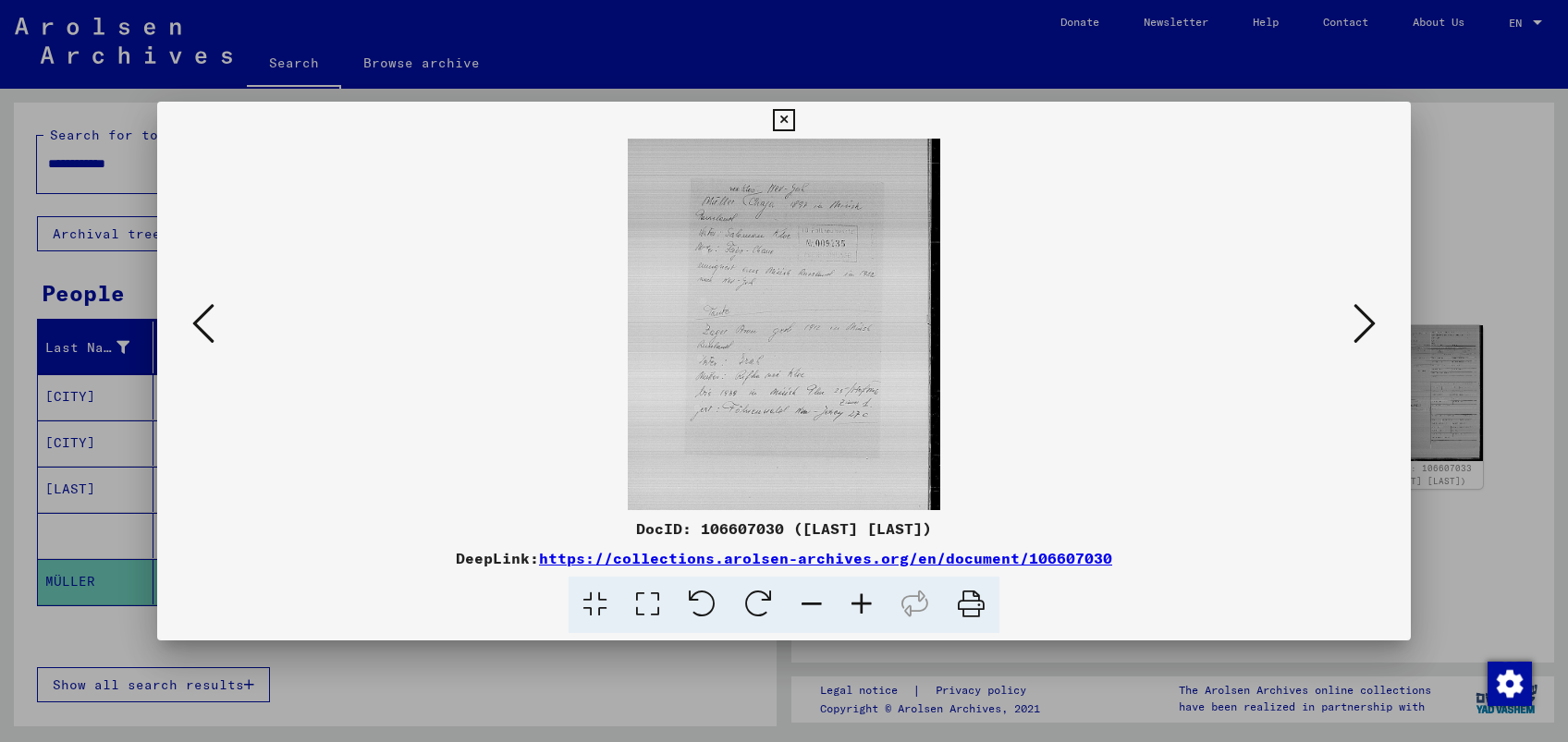 click at bounding box center (862, 604) 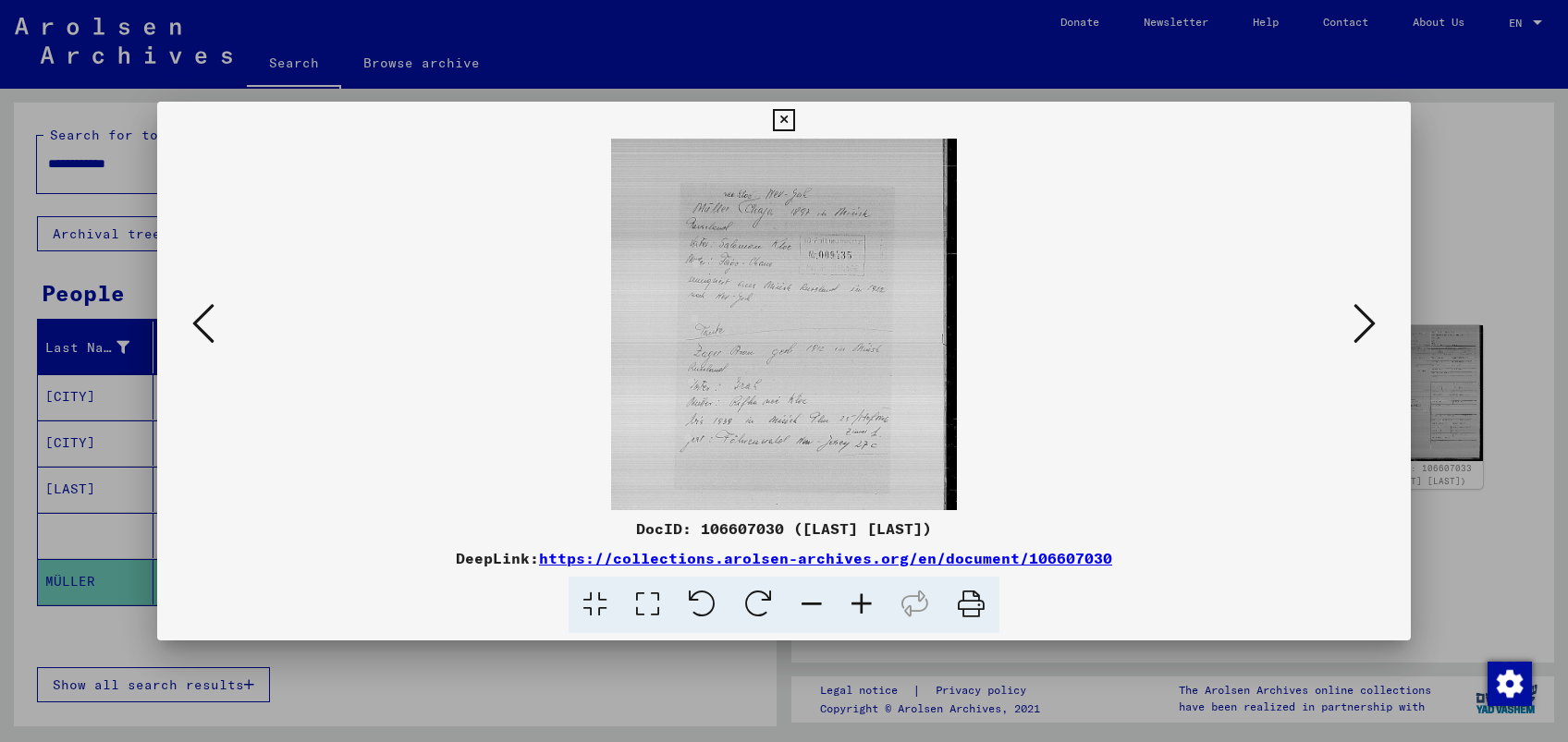click at bounding box center (862, 604) 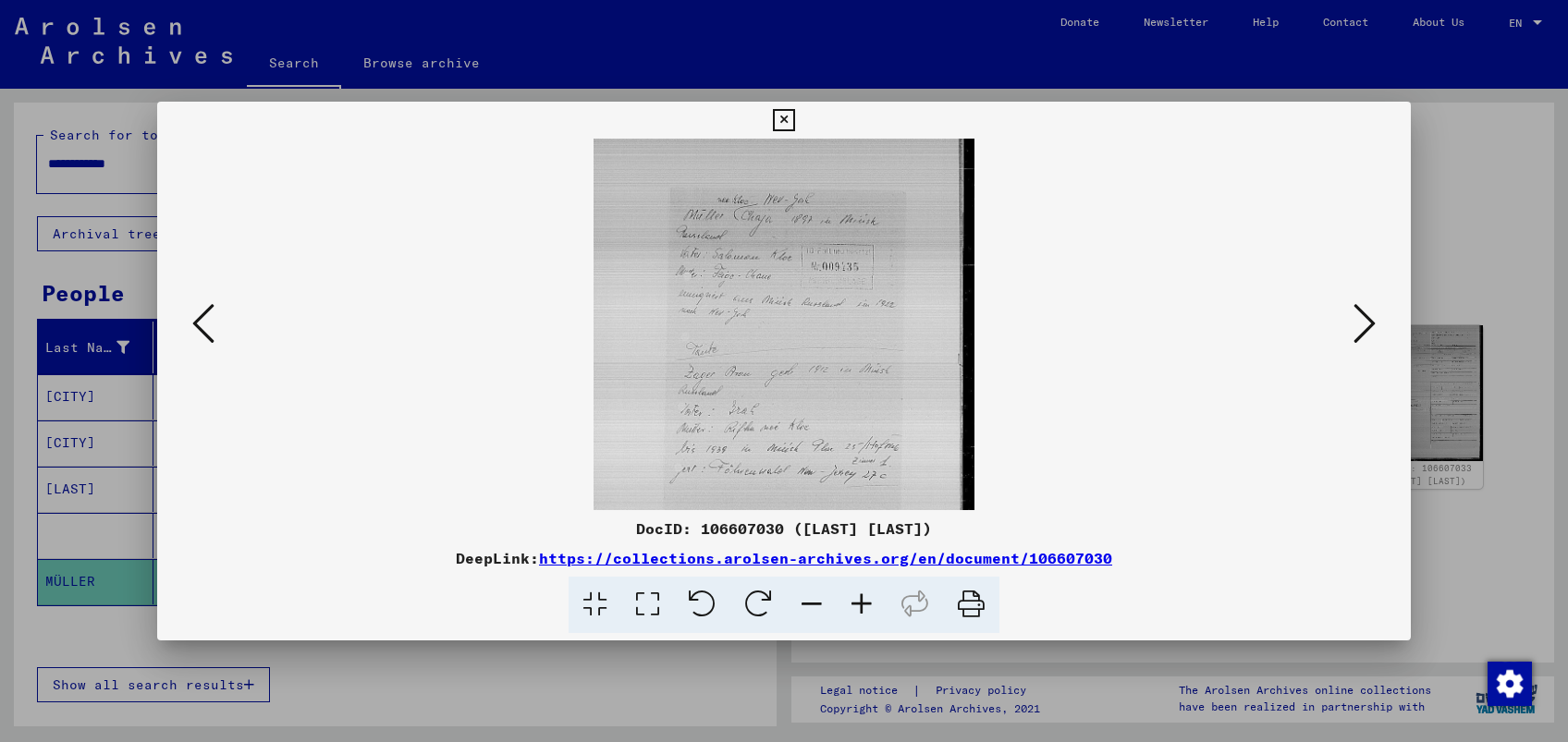 click at bounding box center (862, 604) 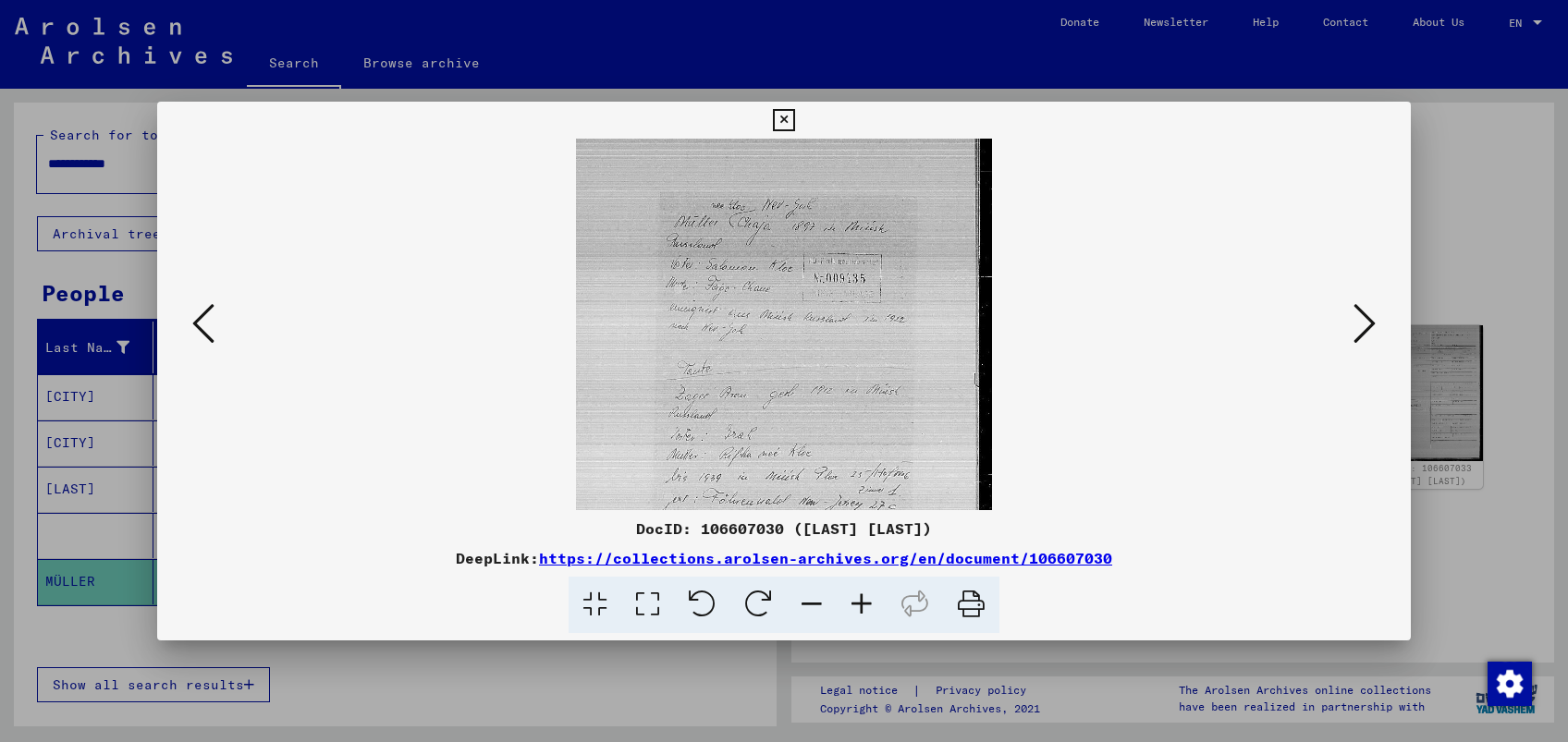 click at bounding box center [862, 604] 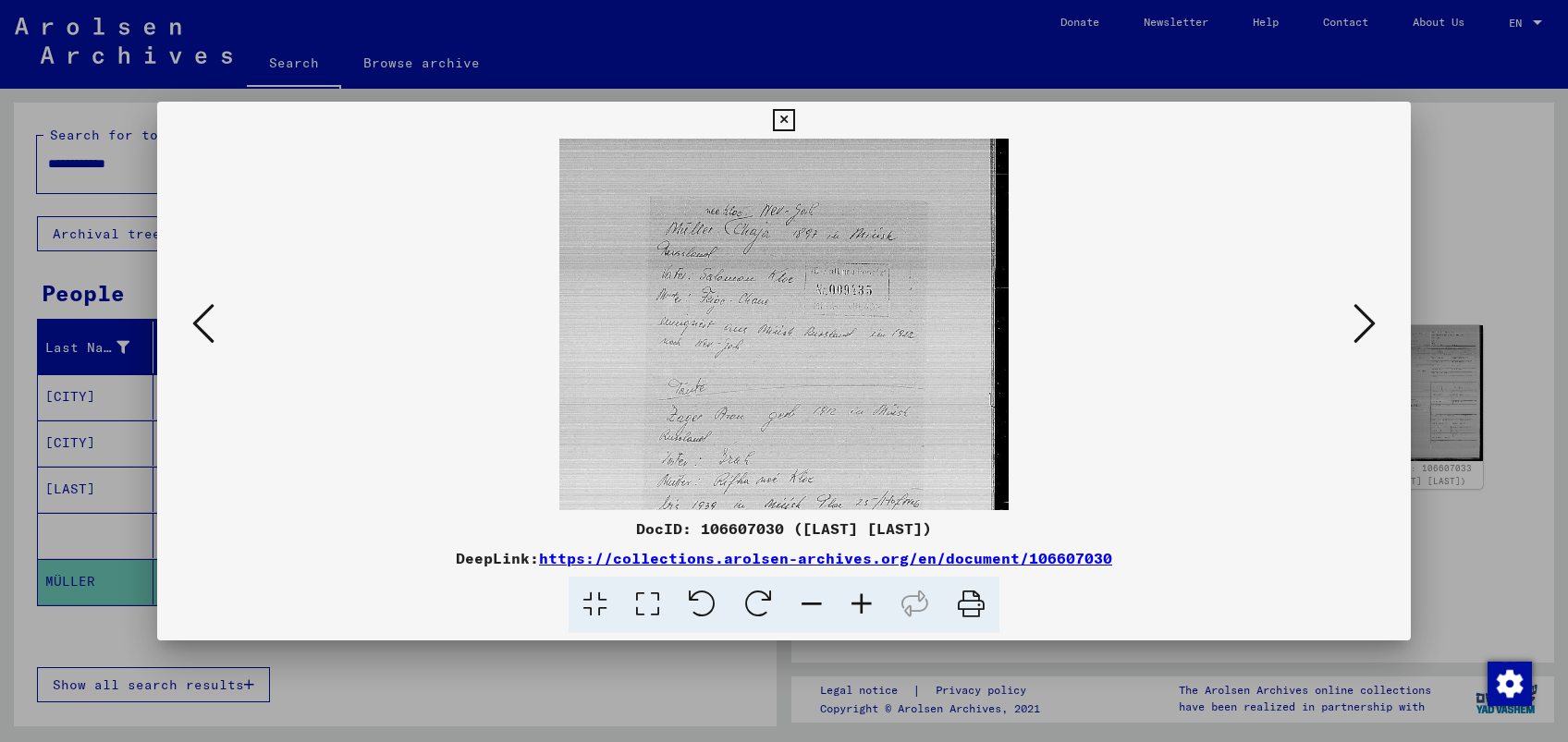 click at bounding box center (862, 604) 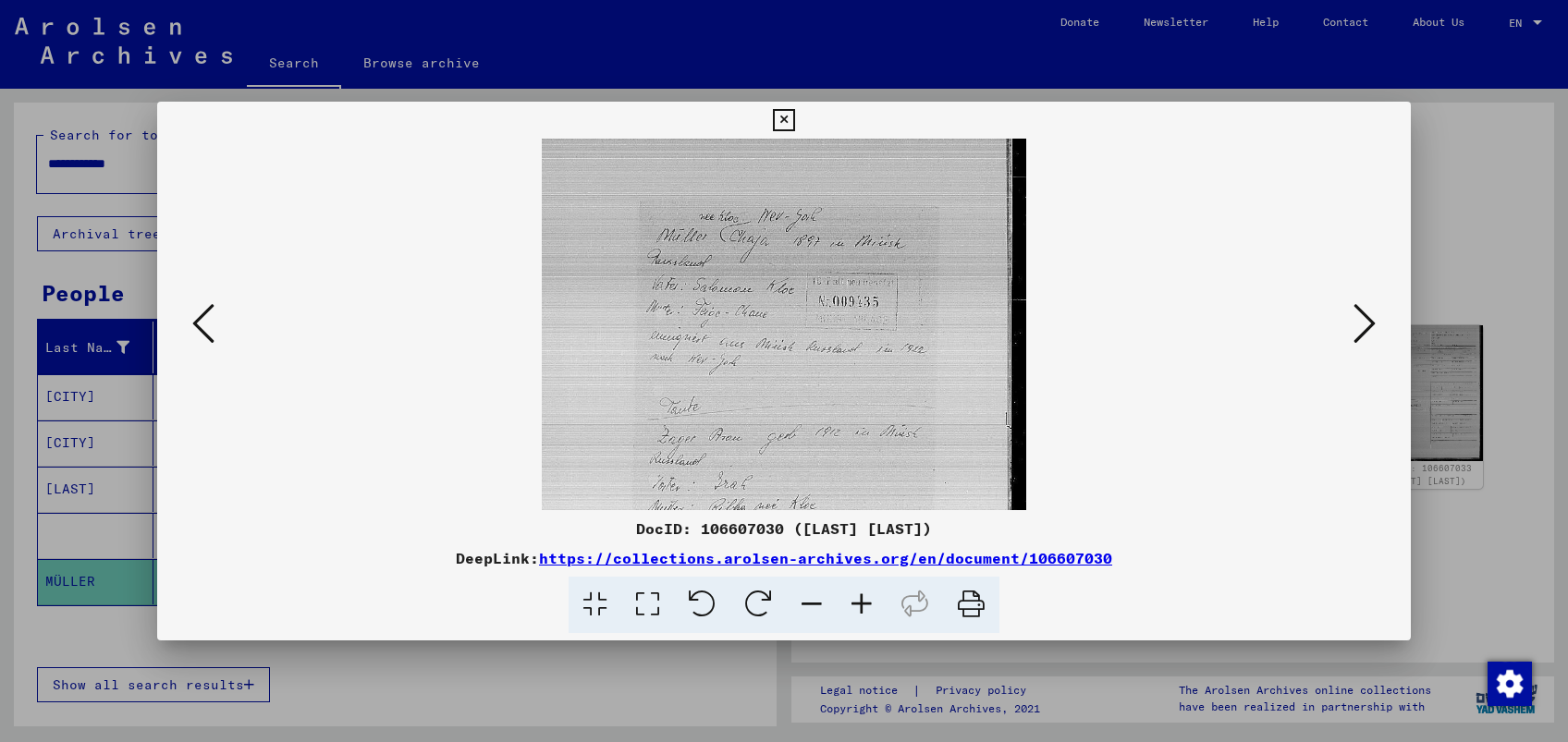 click at bounding box center [862, 604] 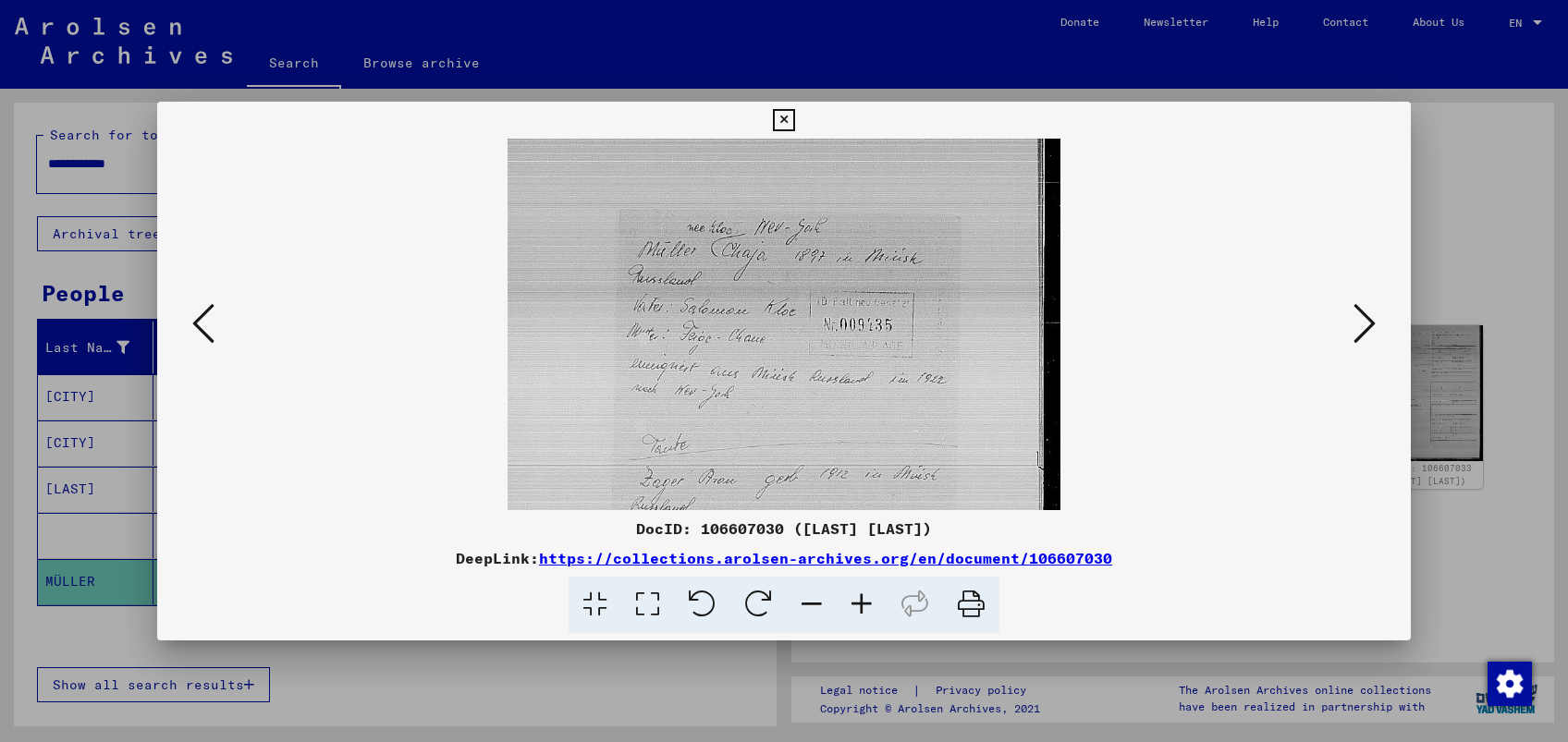 click at bounding box center (862, 604) 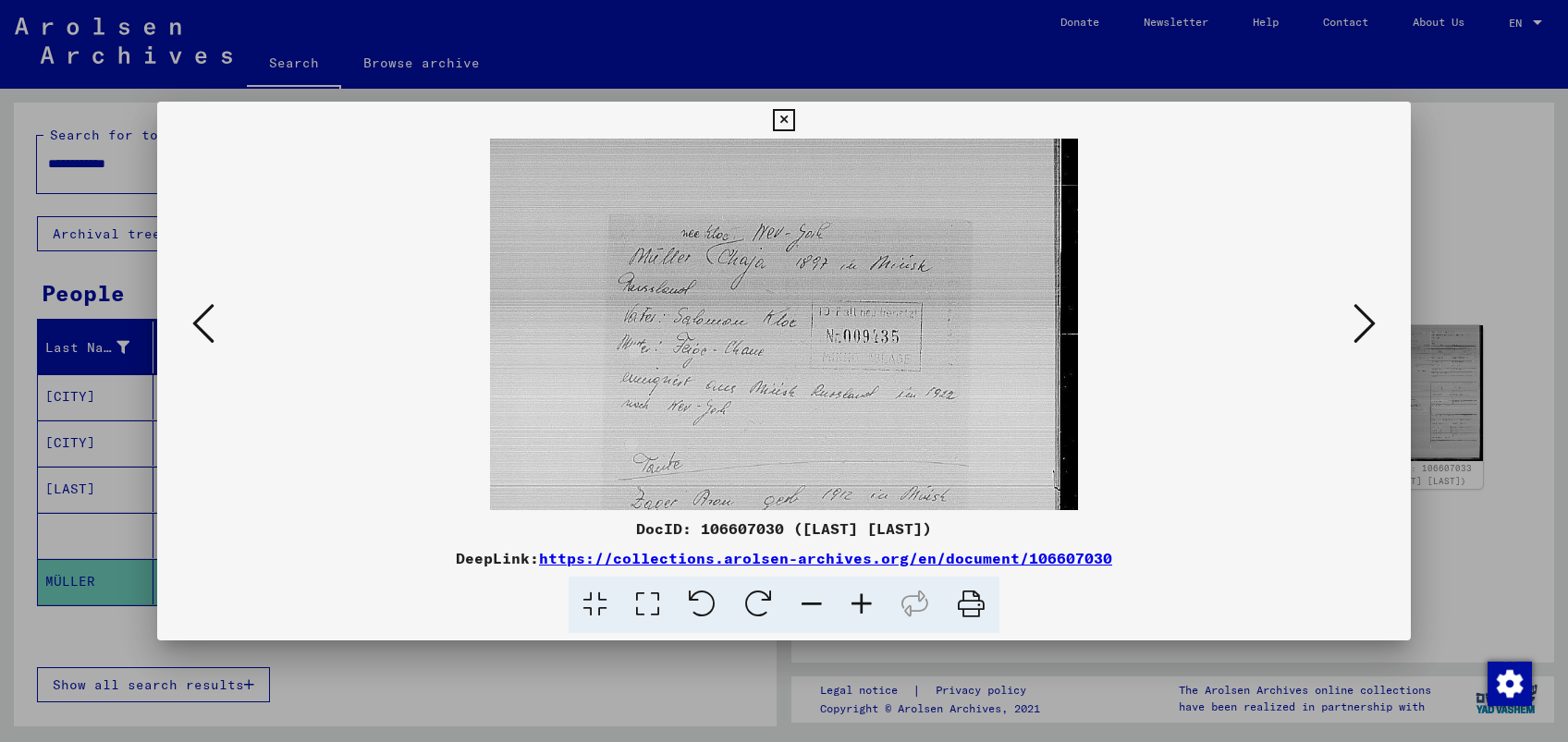 click at bounding box center [862, 604] 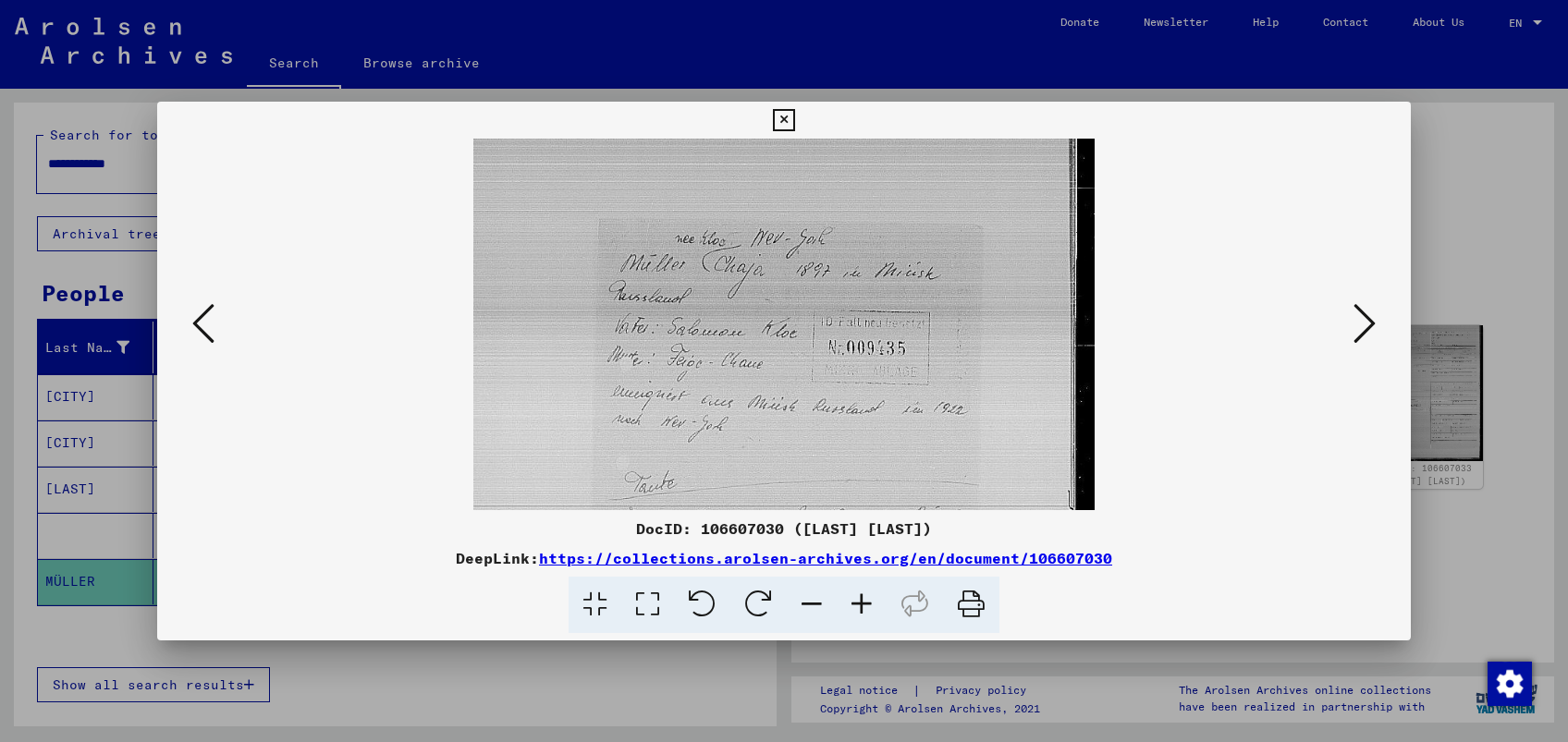 click at bounding box center (862, 604) 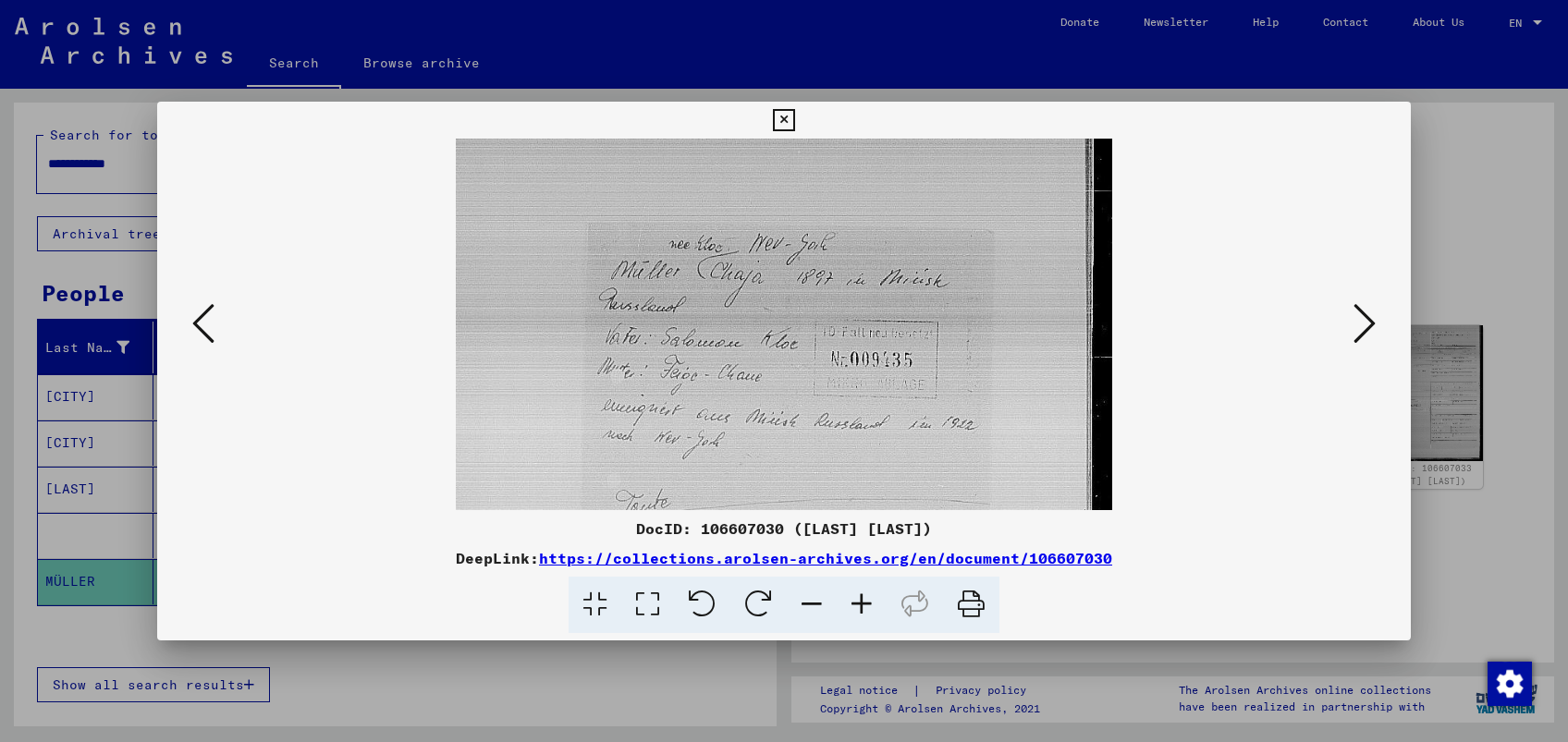 click at bounding box center [862, 604] 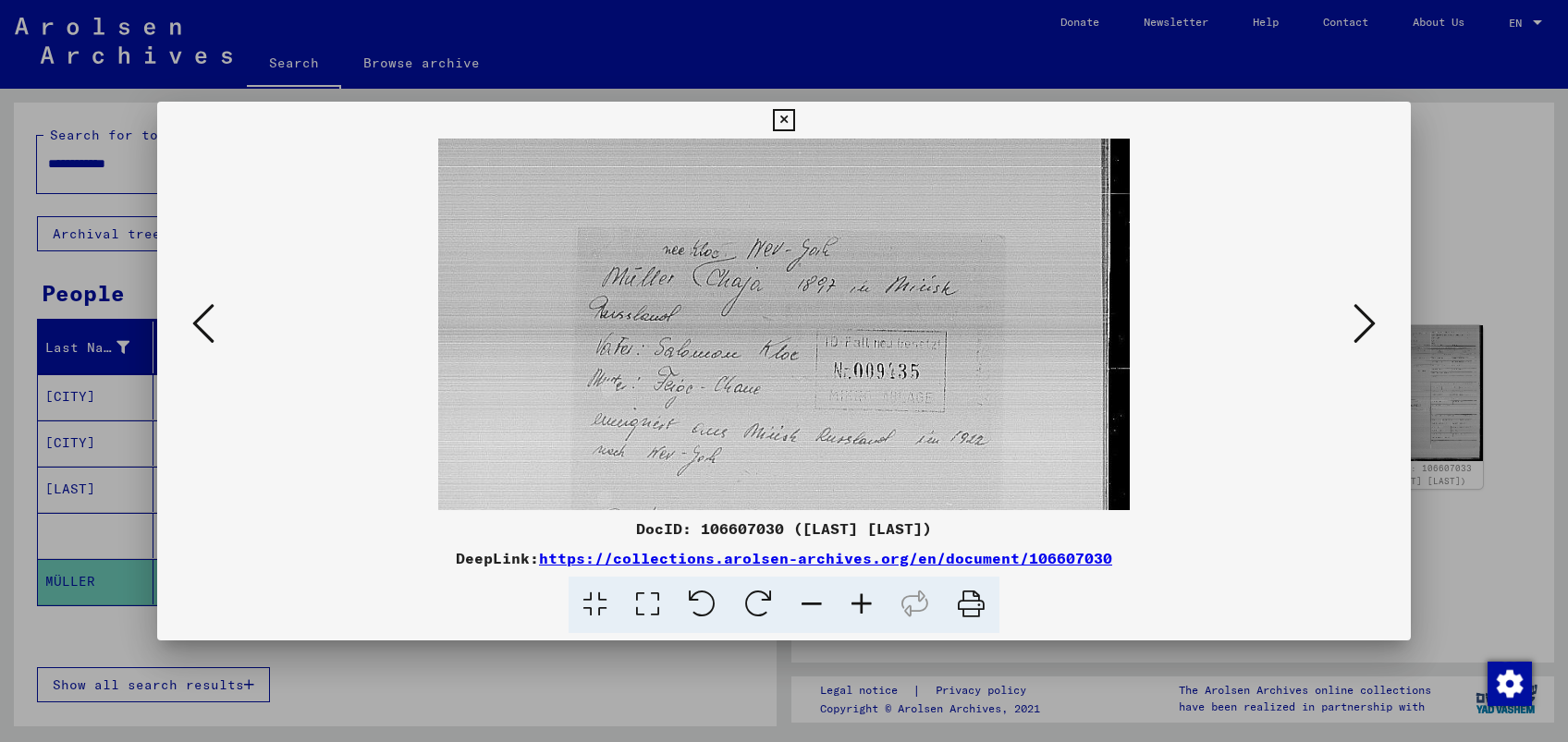 click at bounding box center (862, 604) 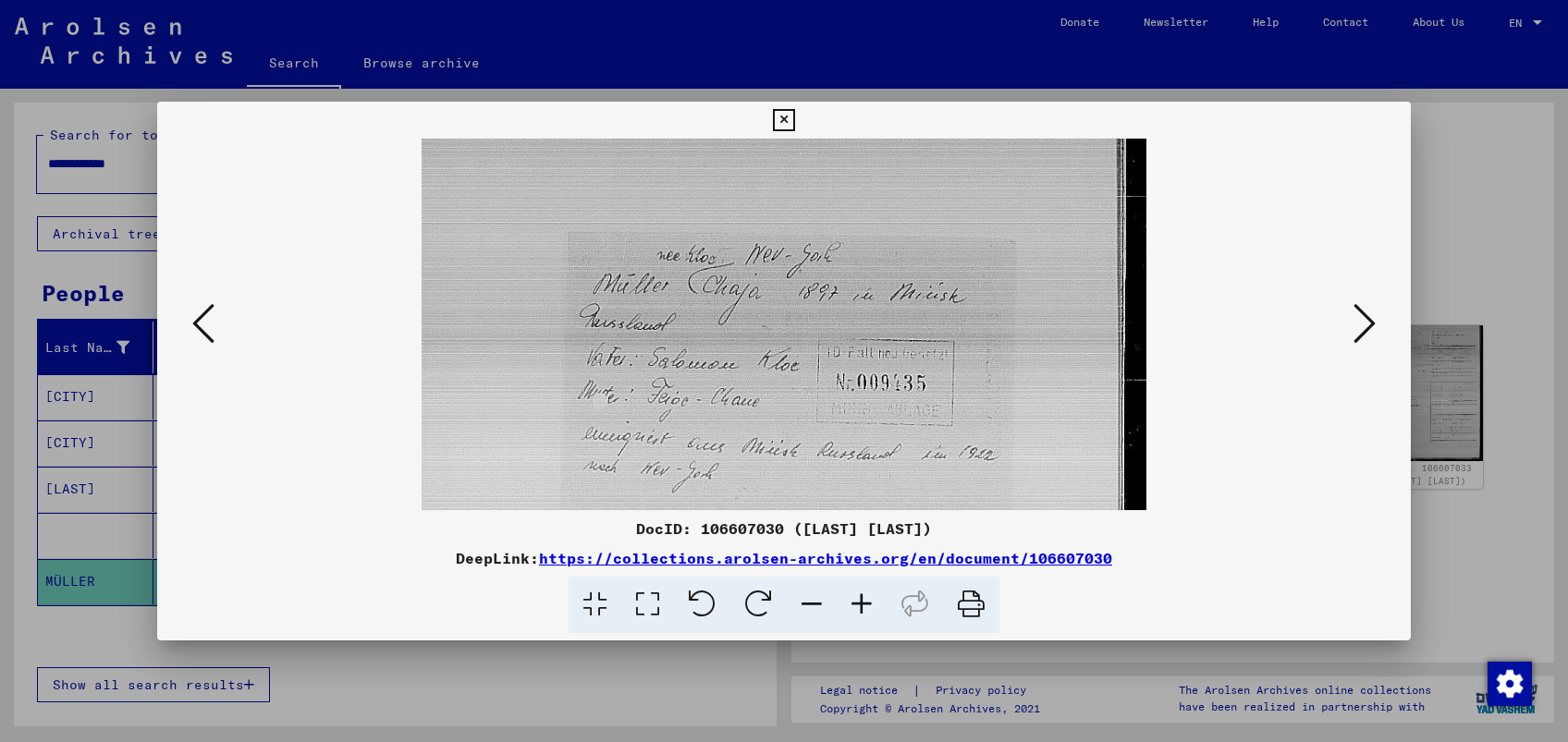 click at bounding box center [862, 604] 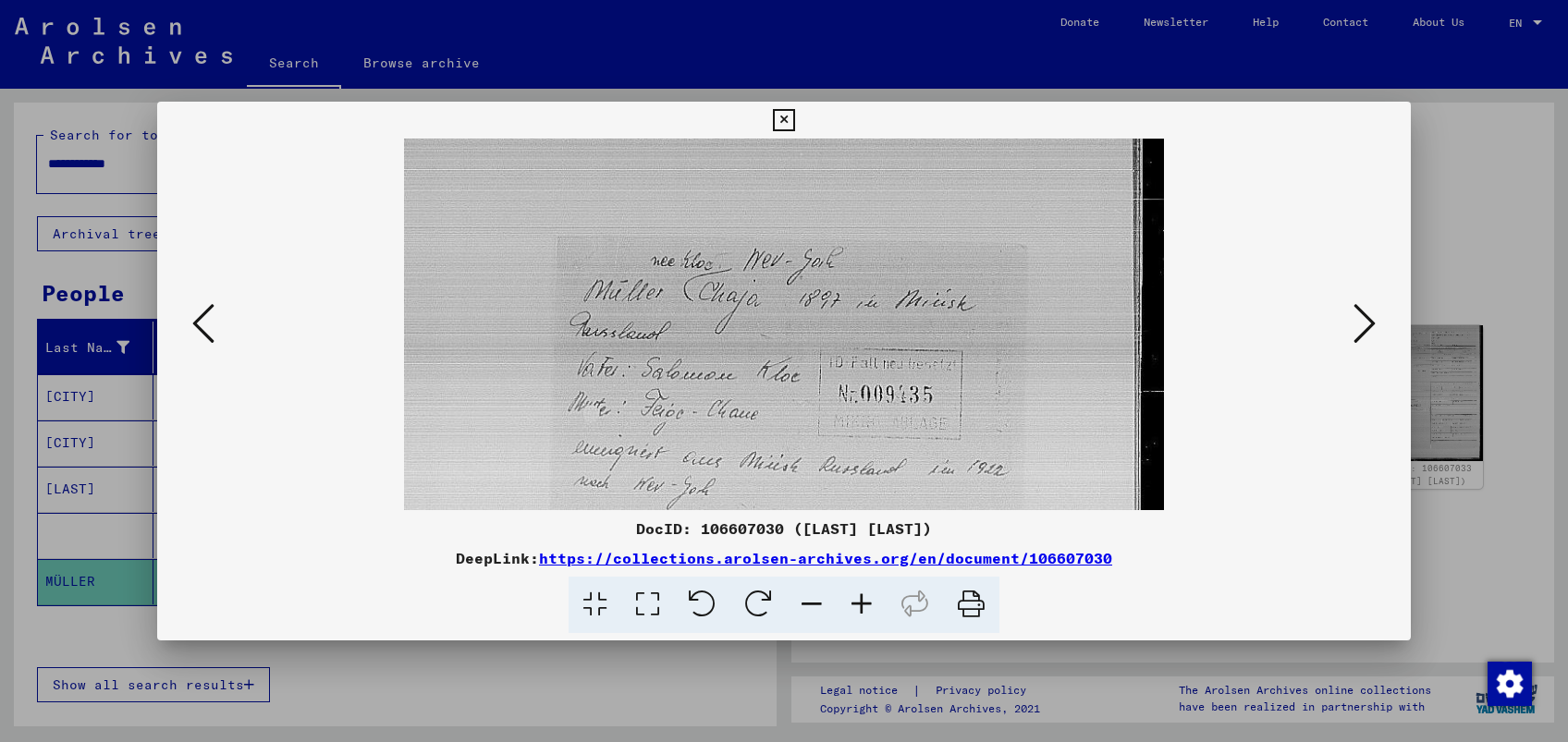 click at bounding box center (862, 604) 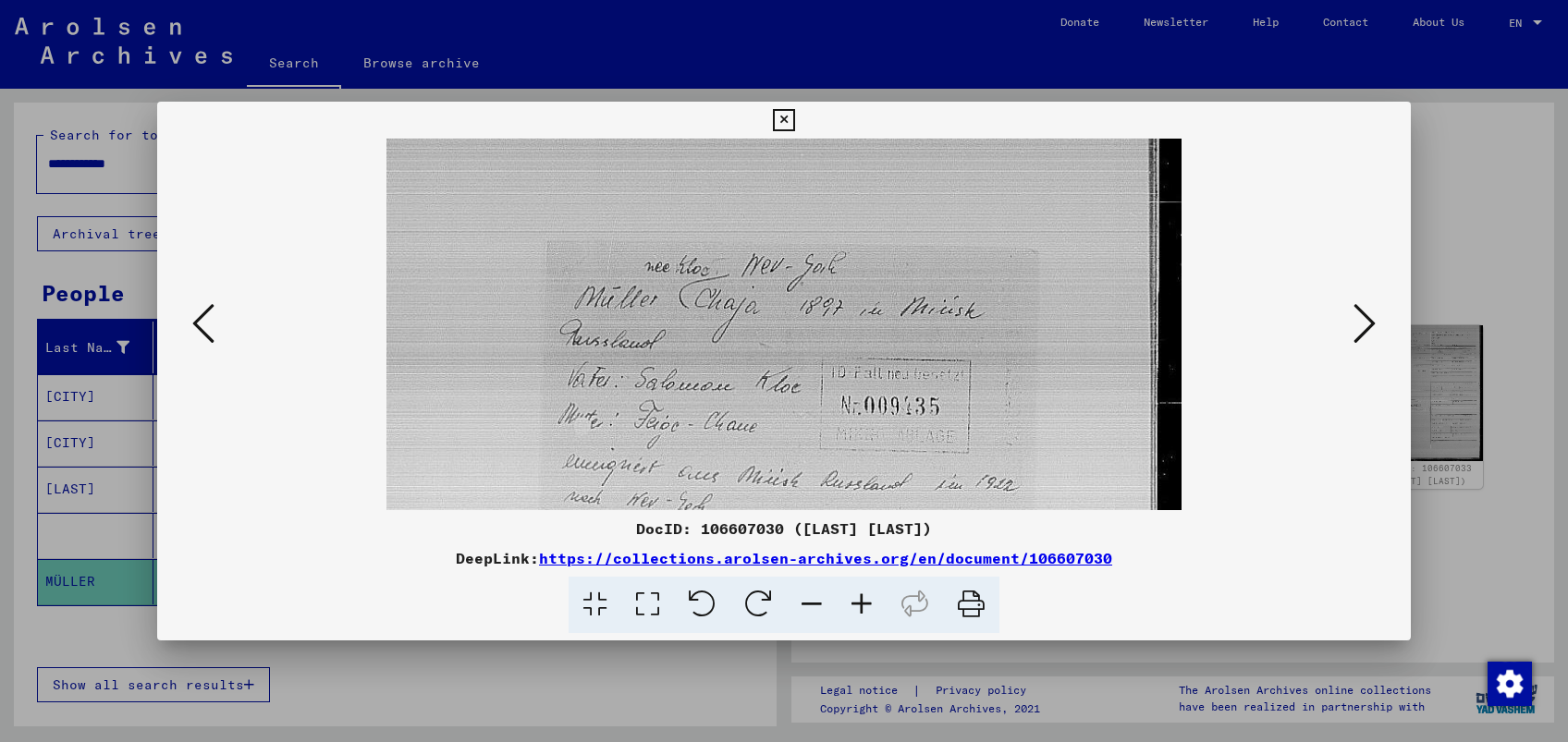click at bounding box center [812, 604] 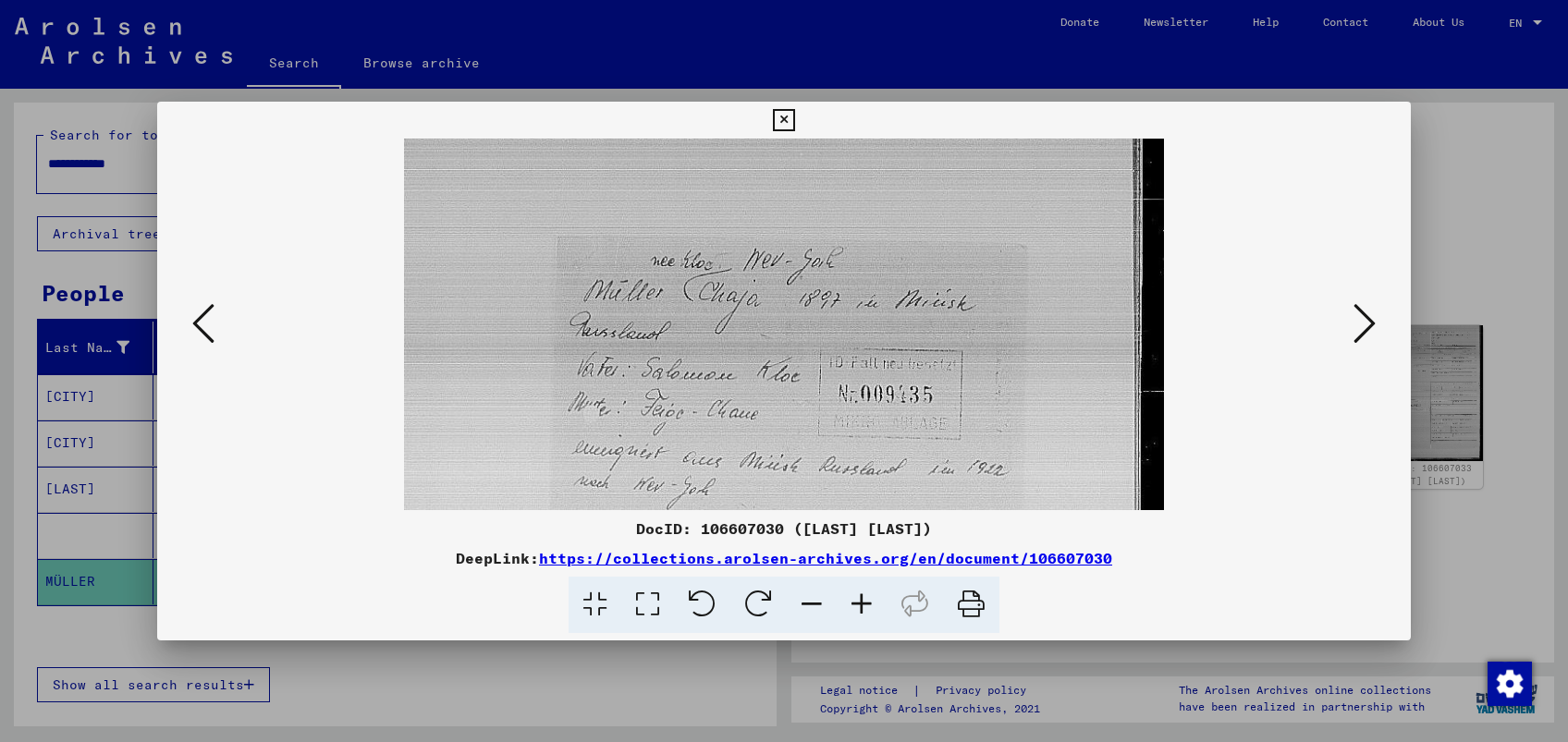 click at bounding box center [812, 604] 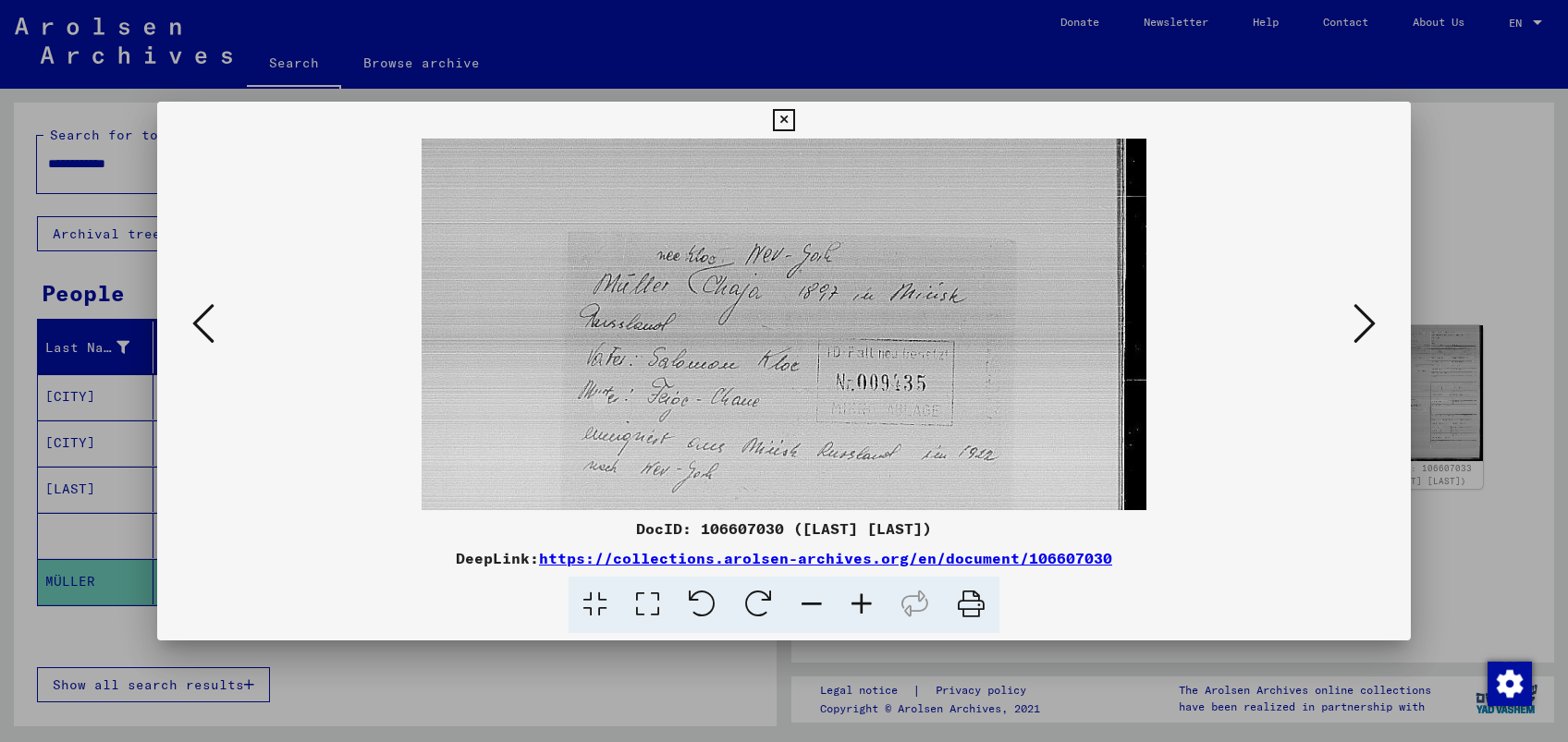 click at bounding box center (812, 604) 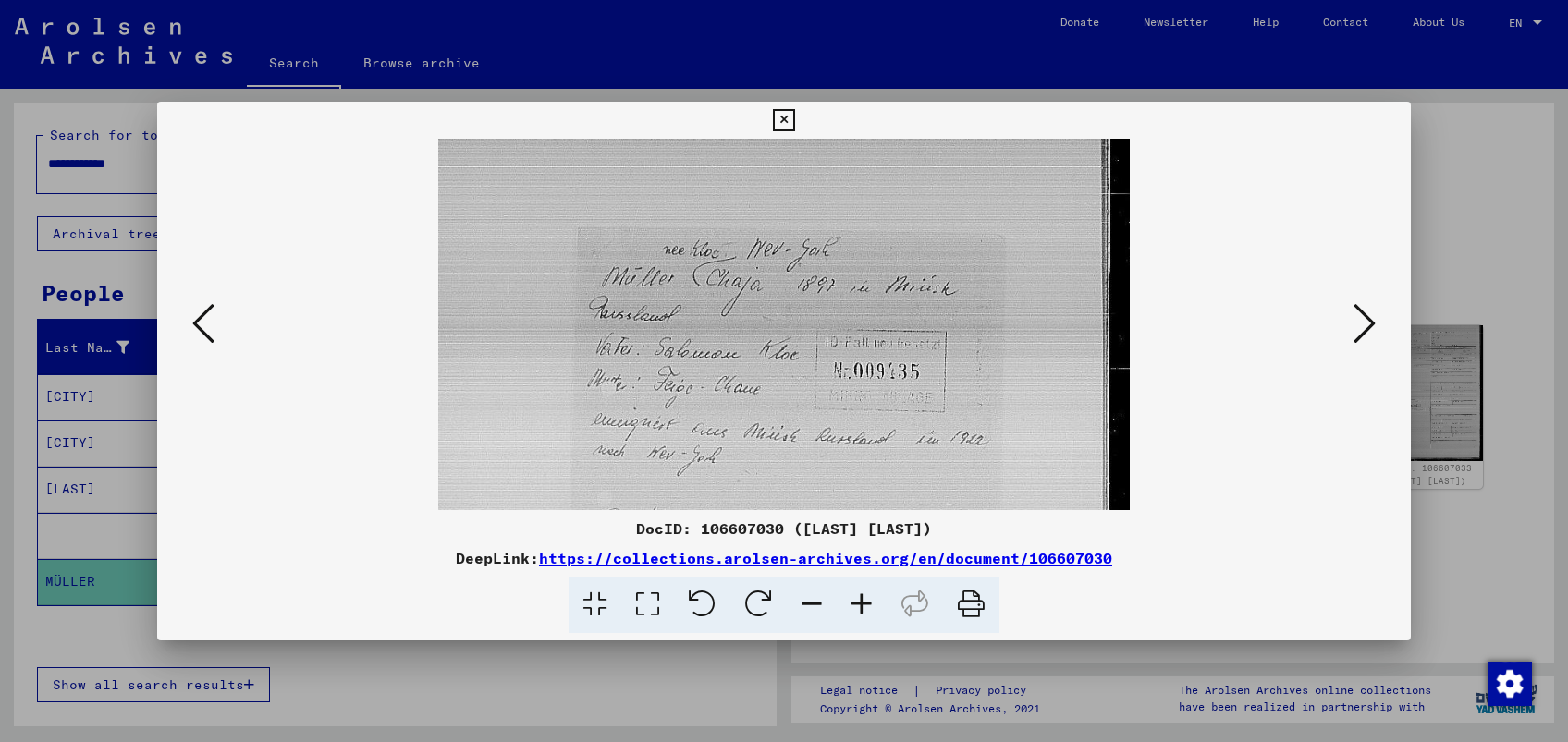 click at bounding box center [812, 604] 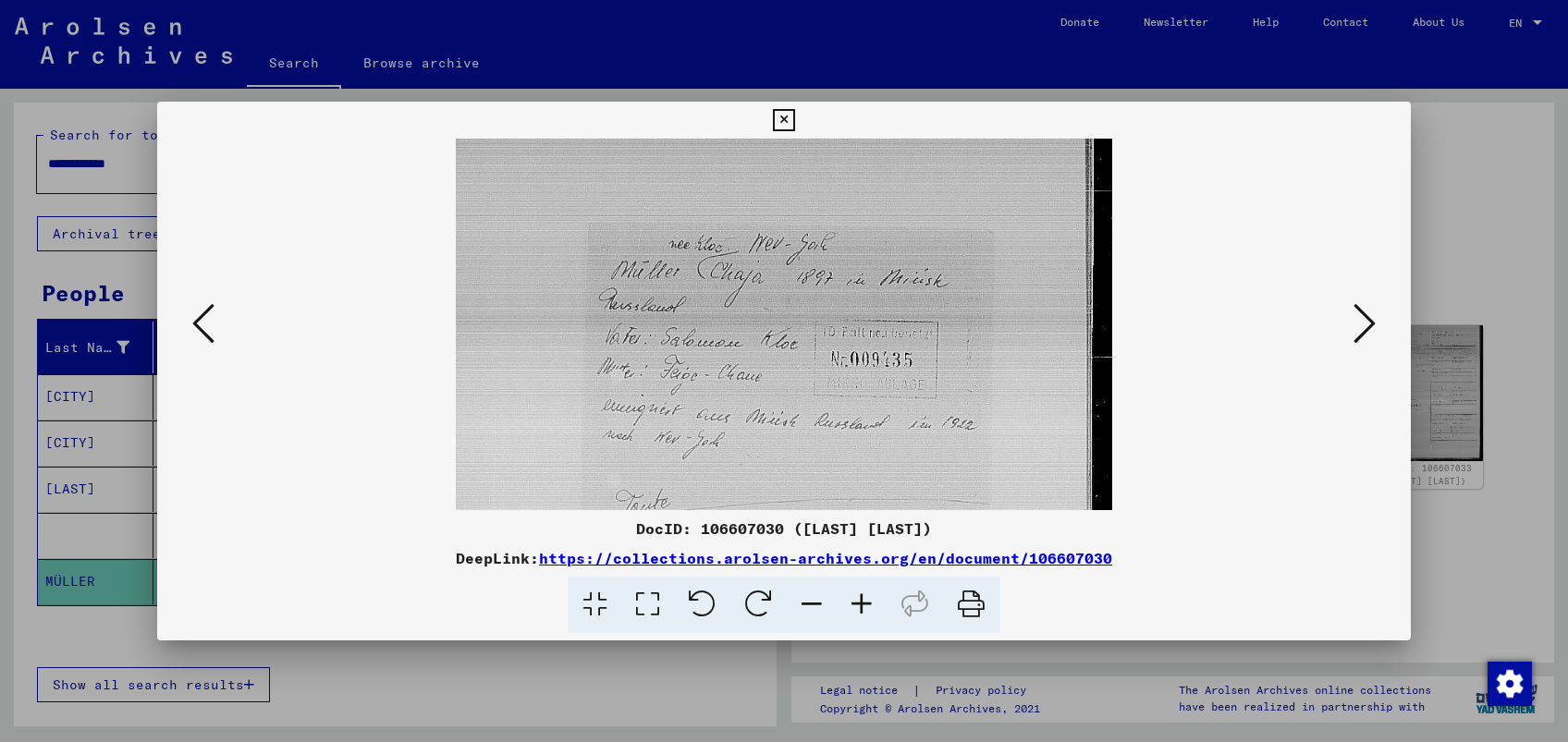 click at bounding box center (812, 604) 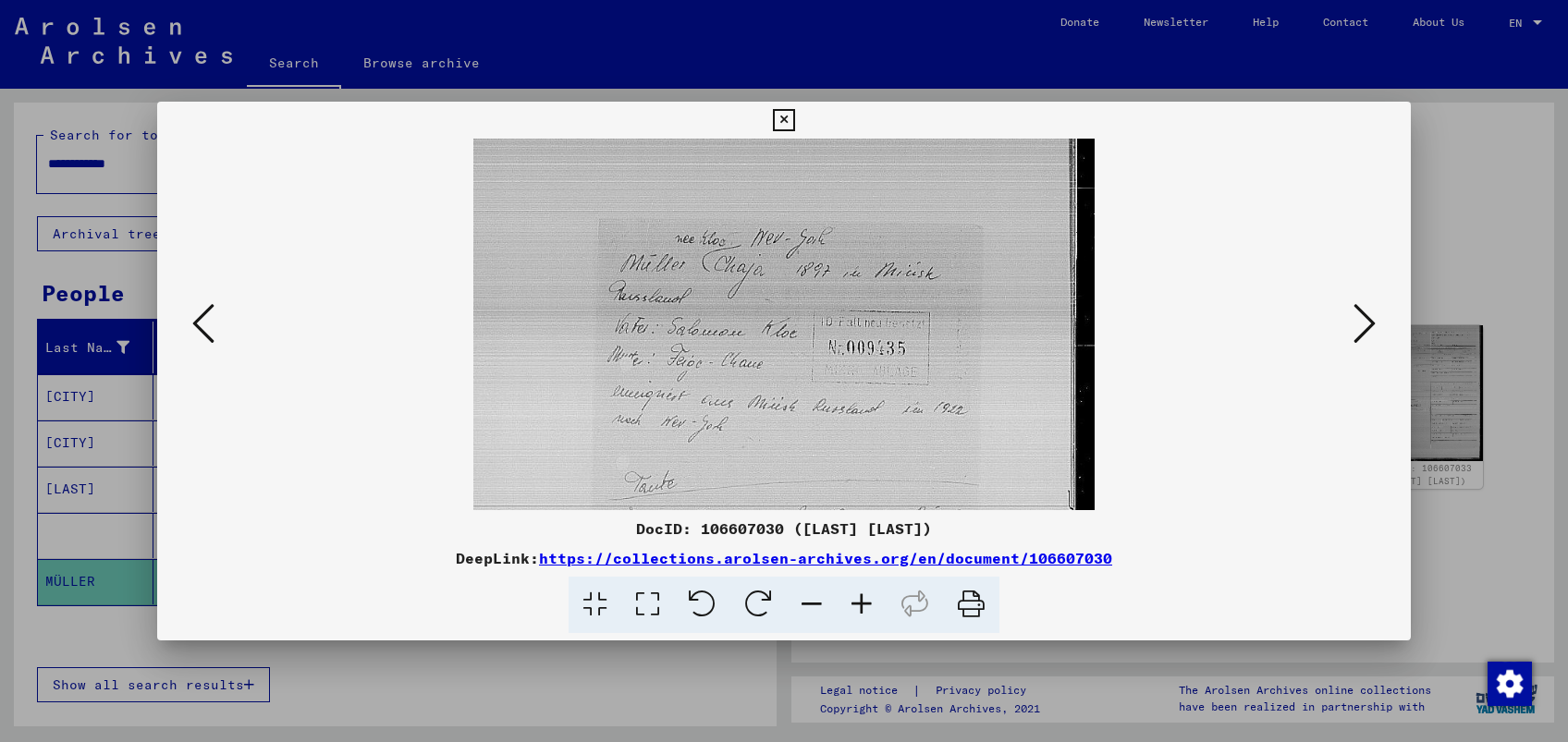 click at bounding box center [812, 604] 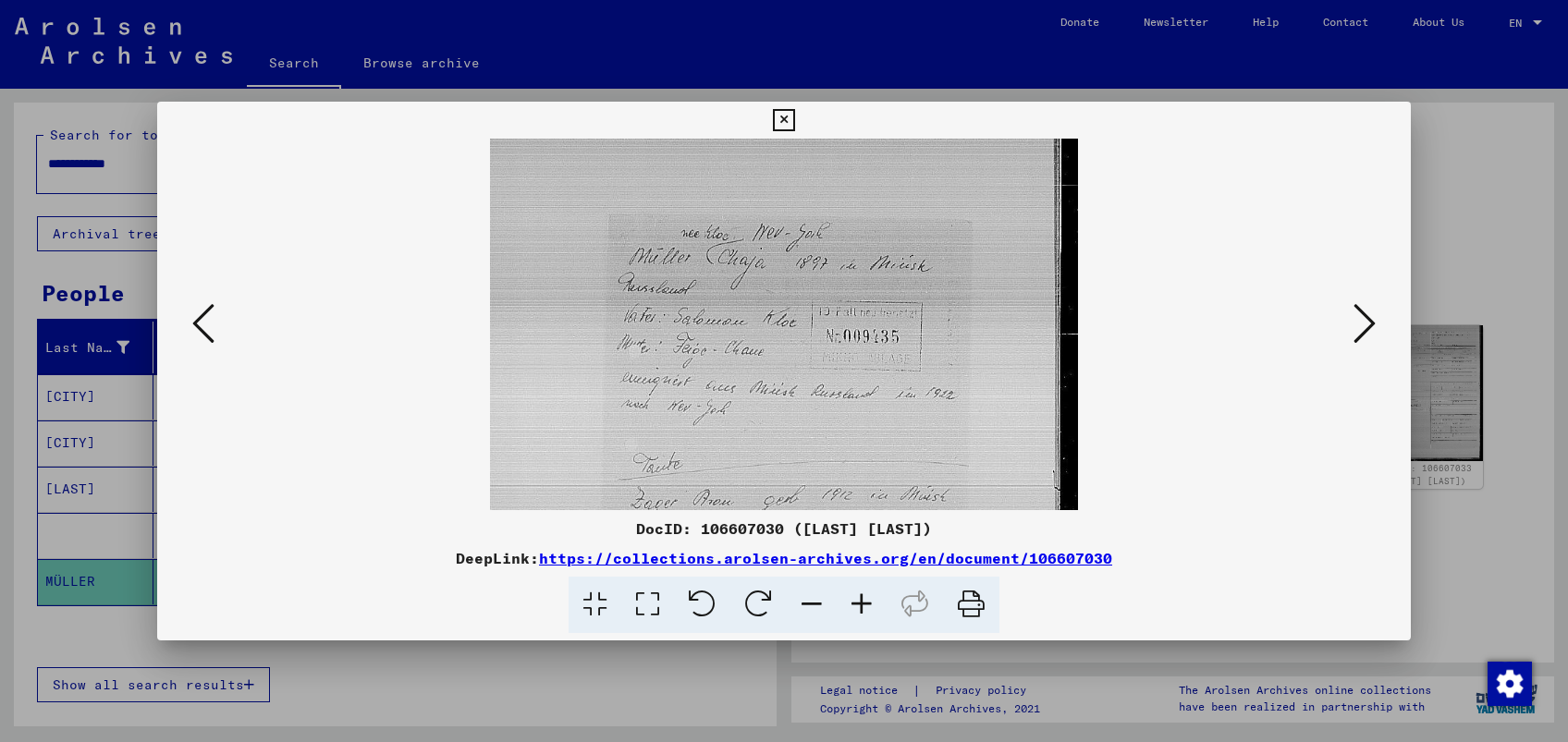 drag, startPoint x: 168, startPoint y: 310, endPoint x: 210, endPoint y: 325, distance: 44.598206 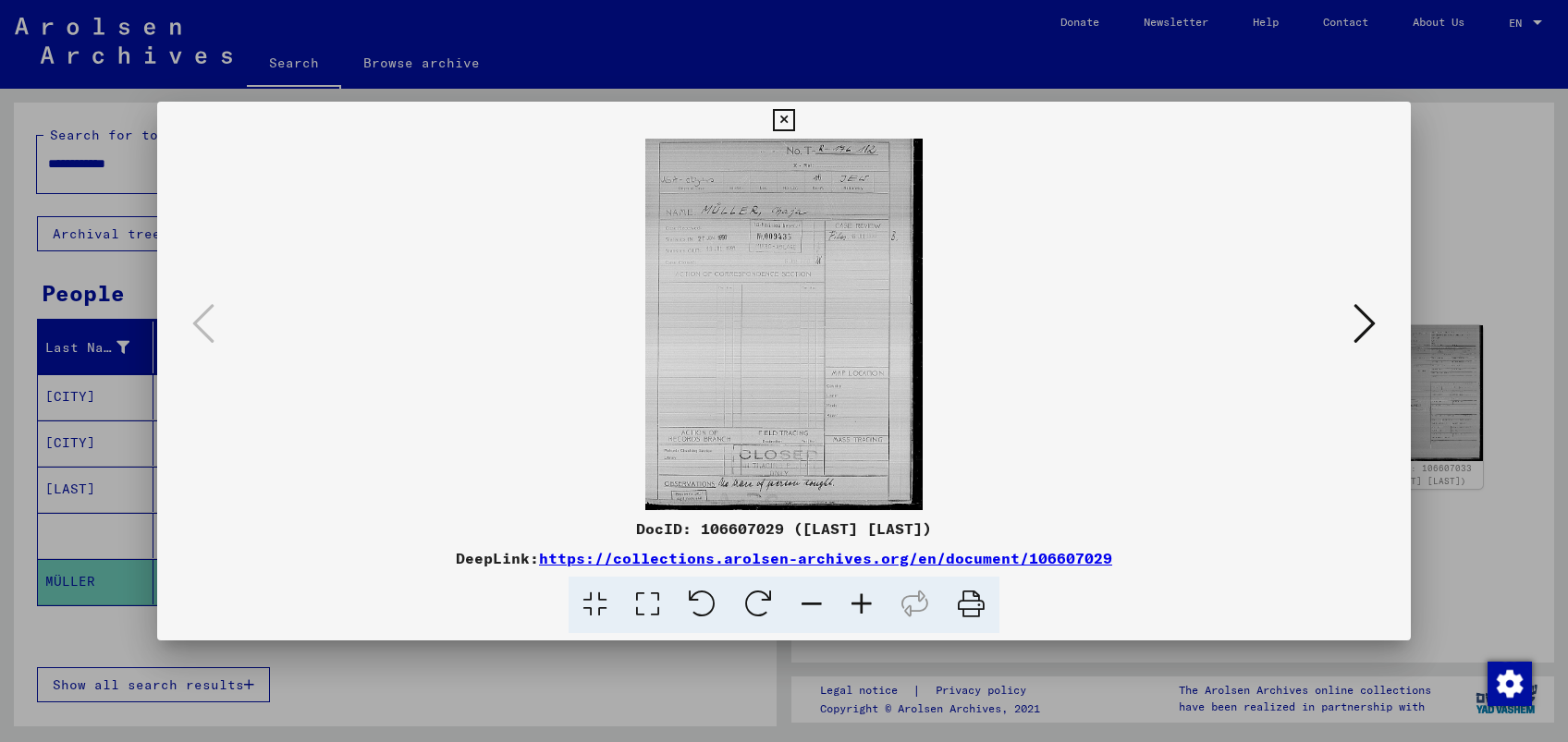 click at bounding box center [862, 604] 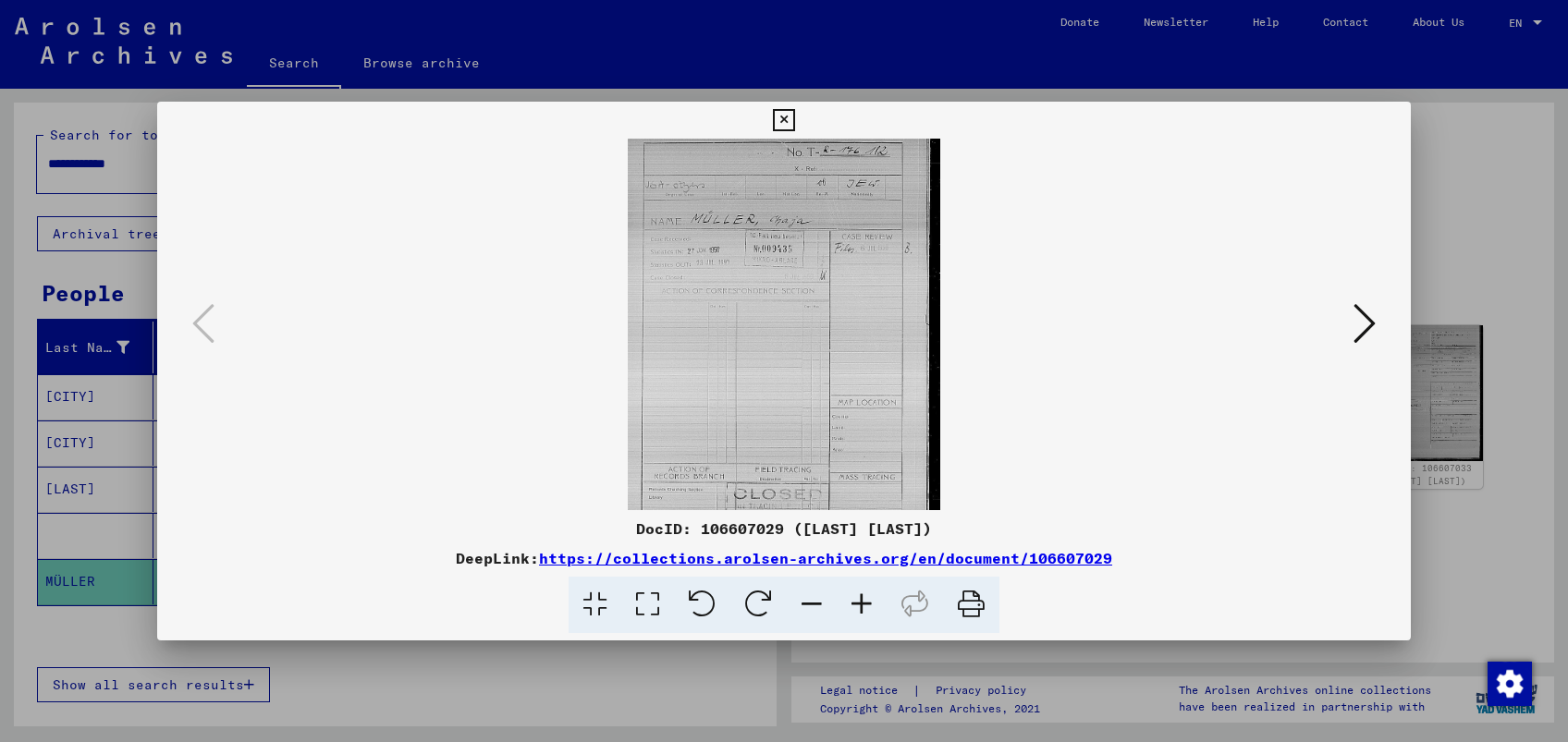 click at bounding box center [862, 604] 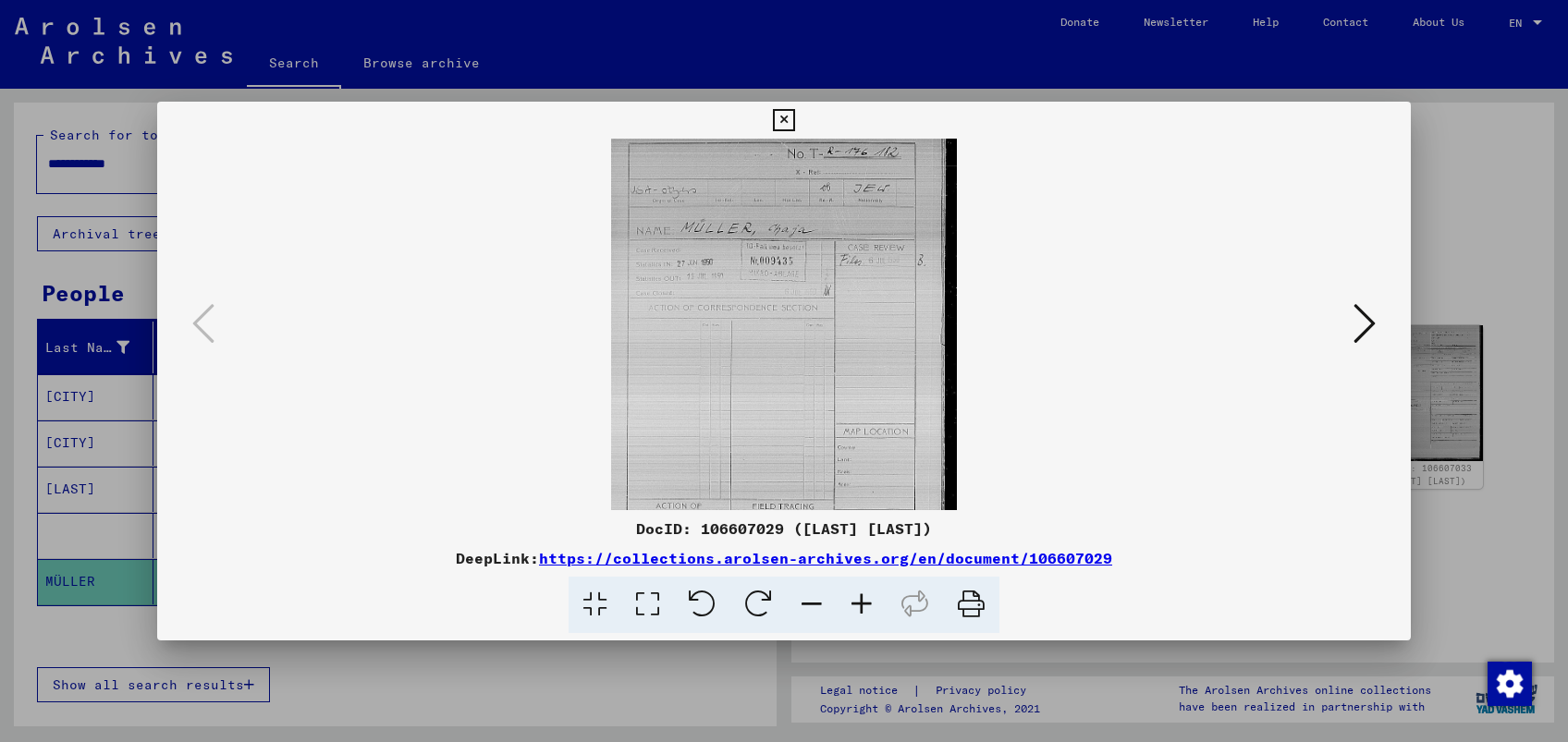 click at bounding box center [862, 604] 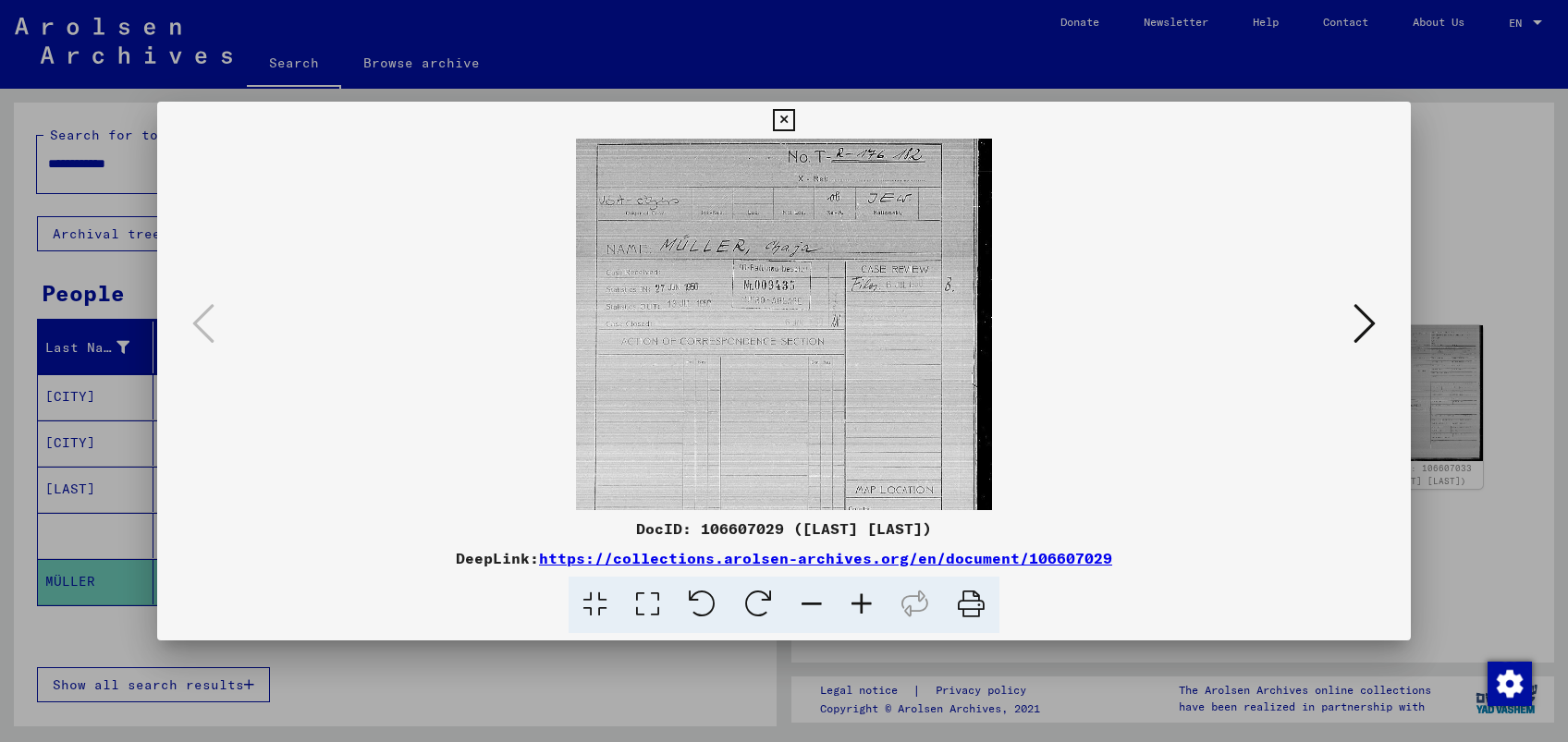 click at bounding box center [862, 604] 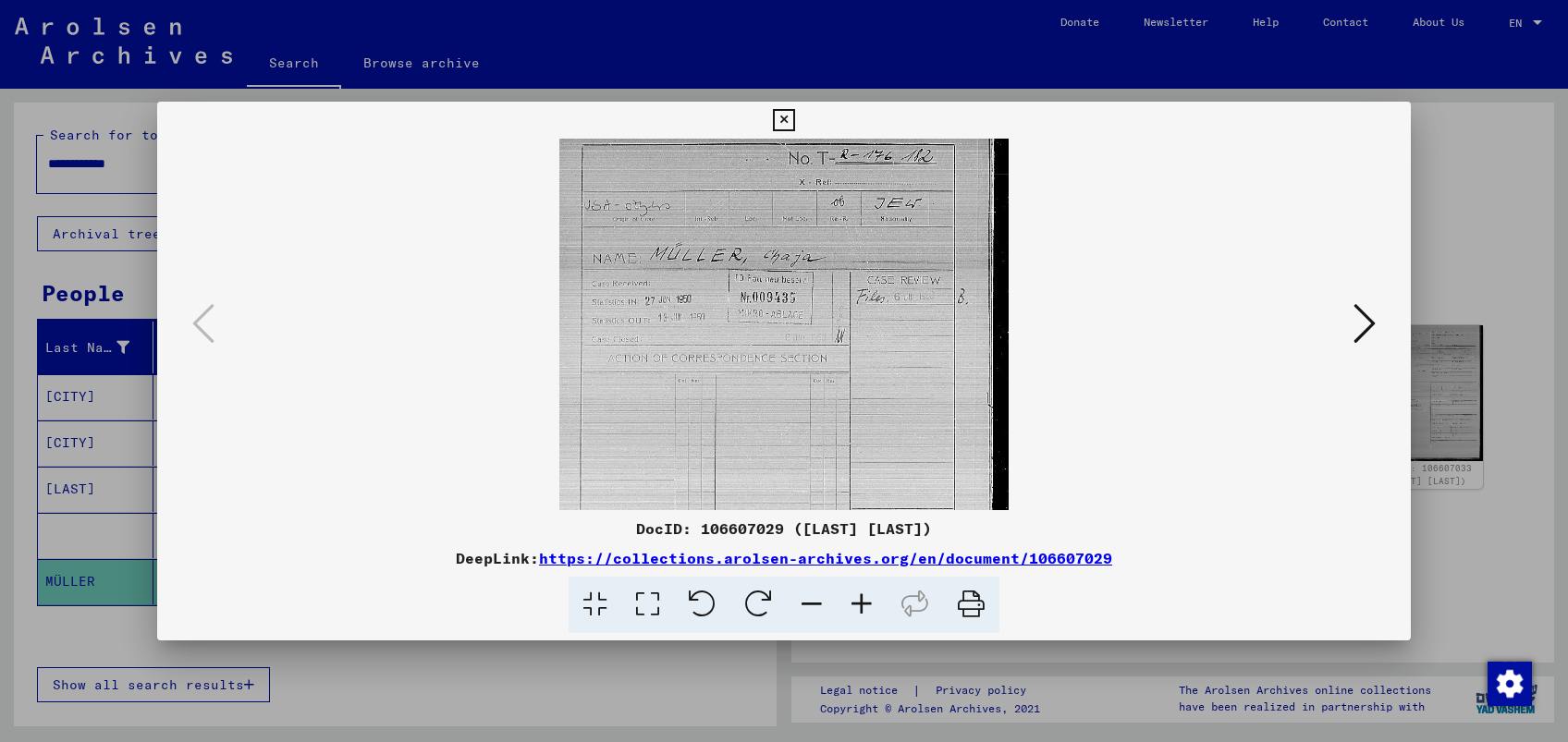 click at bounding box center [862, 604] 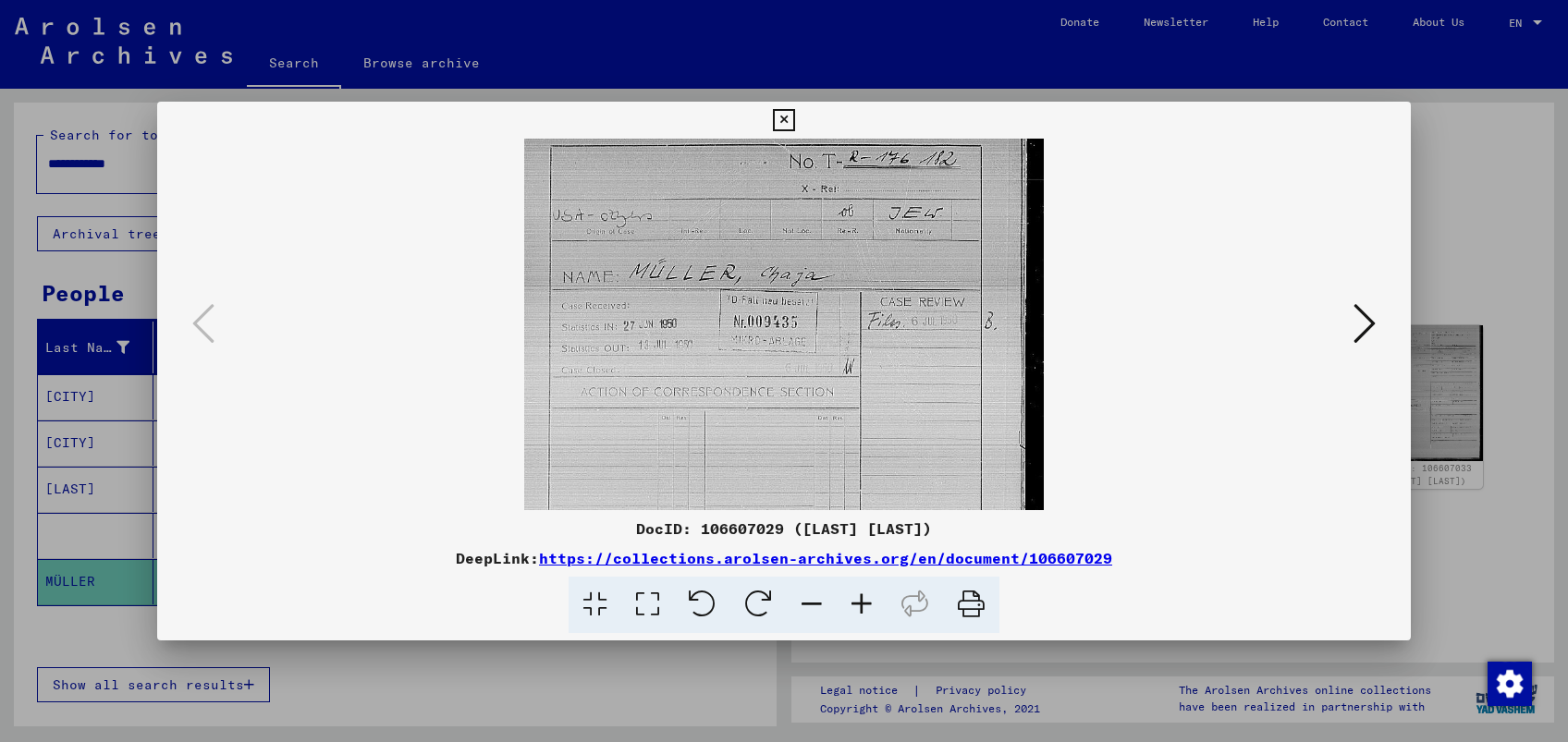 click at bounding box center (862, 604) 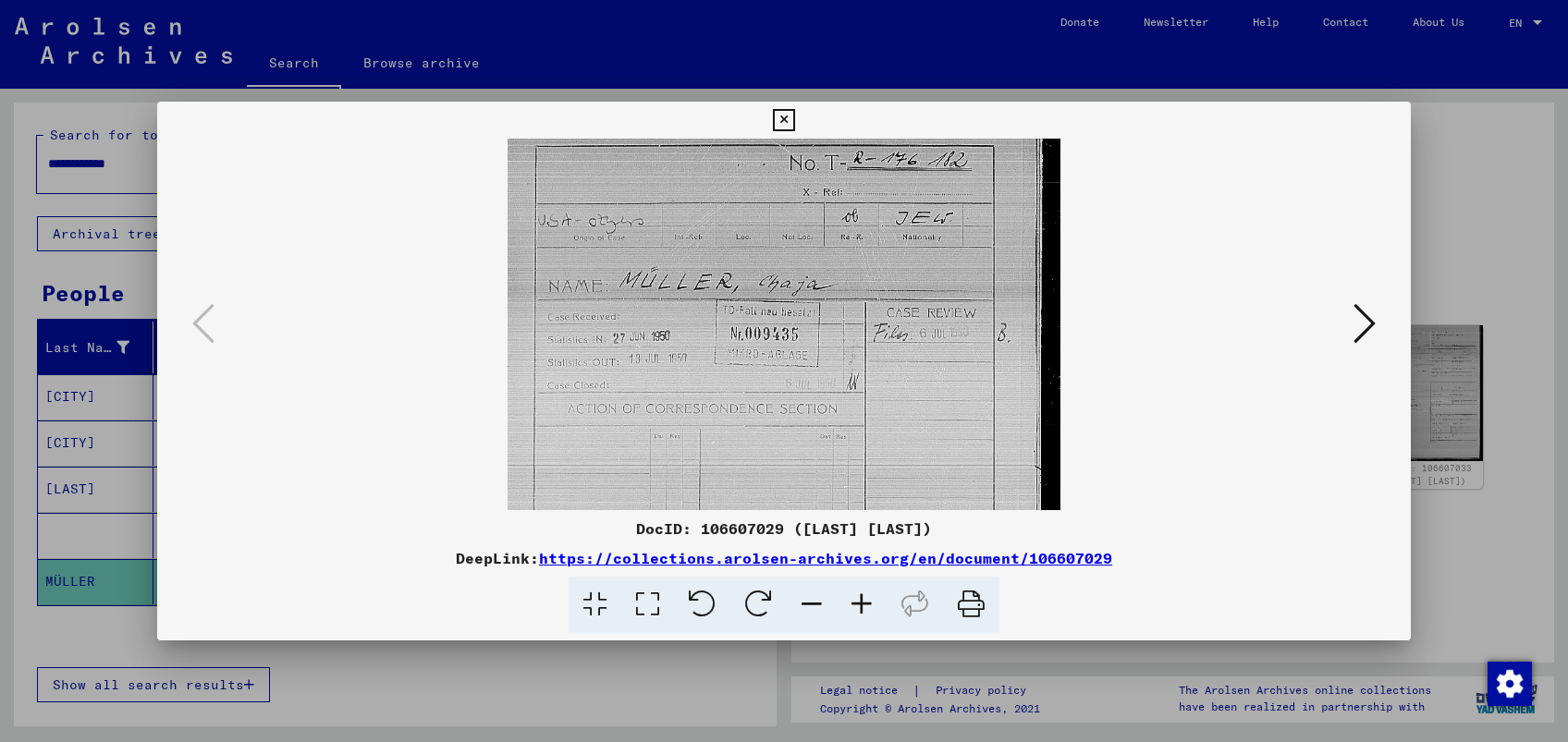 click at bounding box center [862, 604] 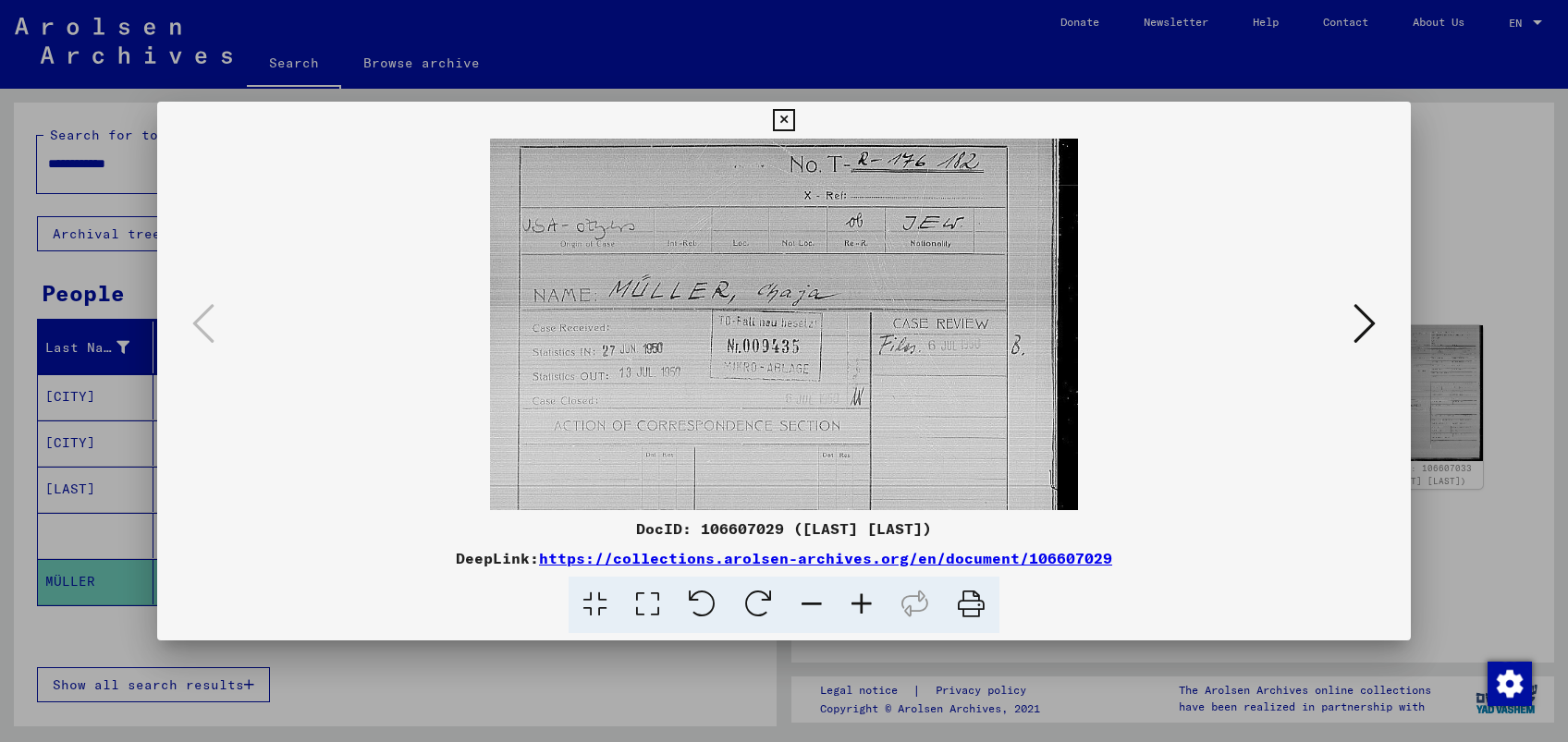click at bounding box center (862, 604) 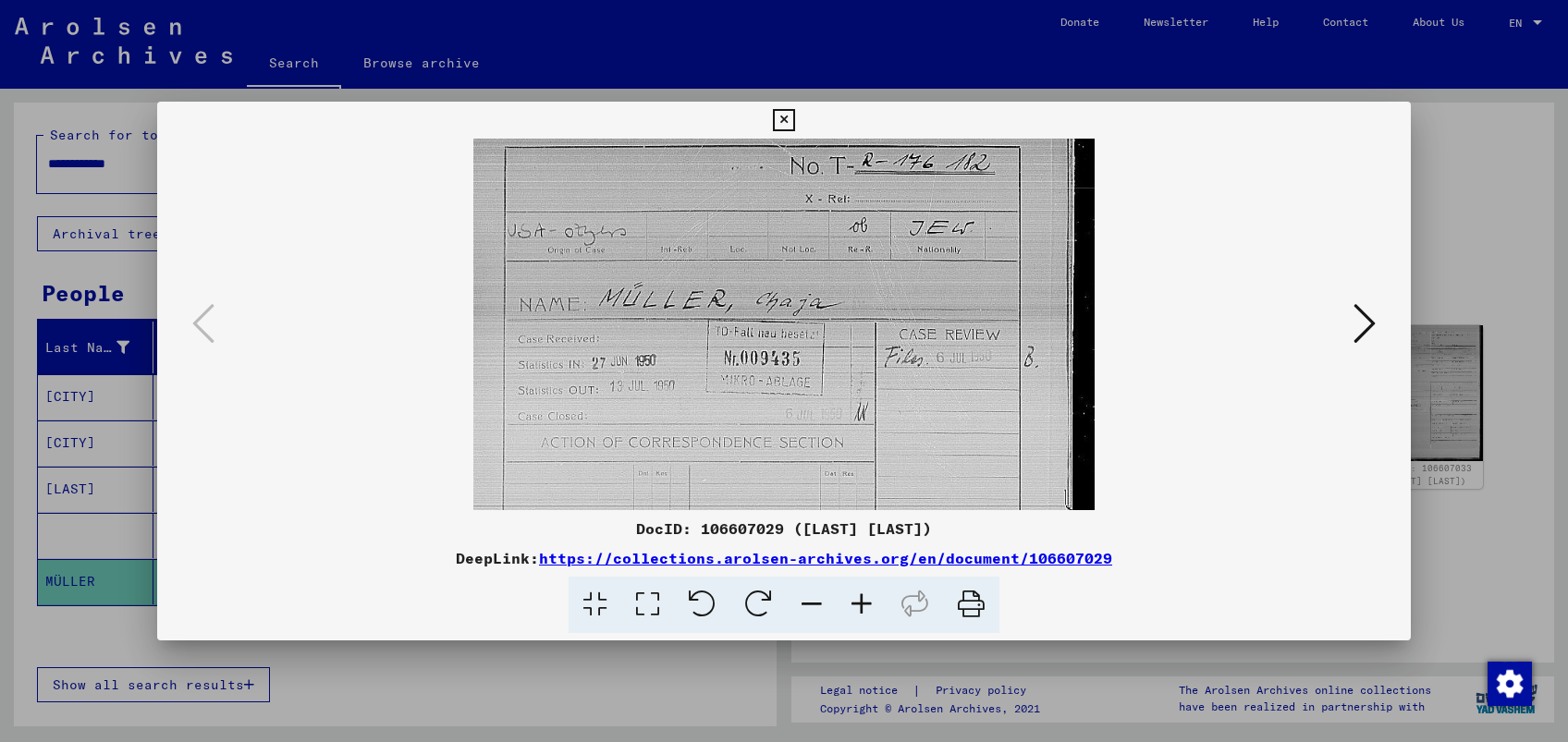 click at bounding box center [862, 604] 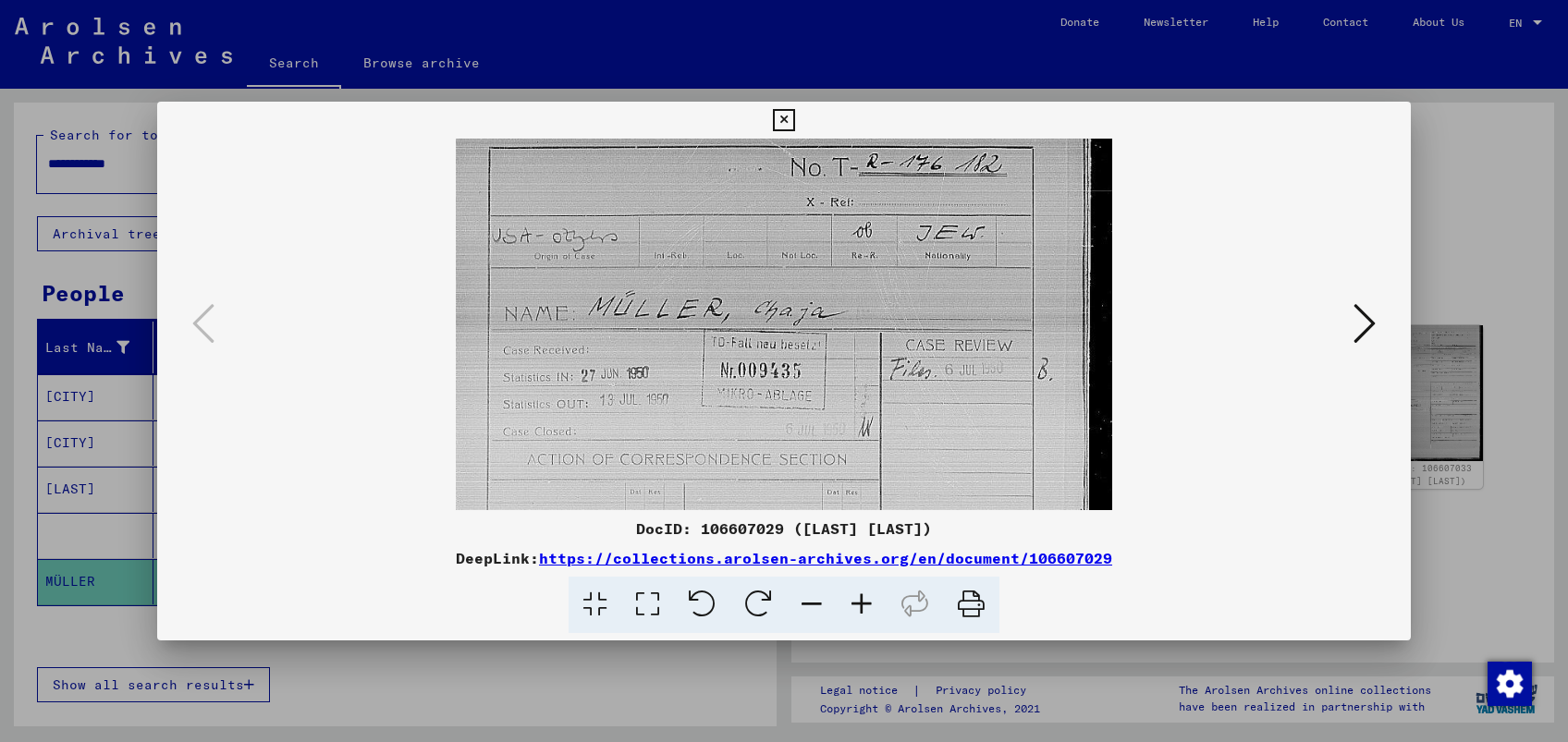click at bounding box center [862, 604] 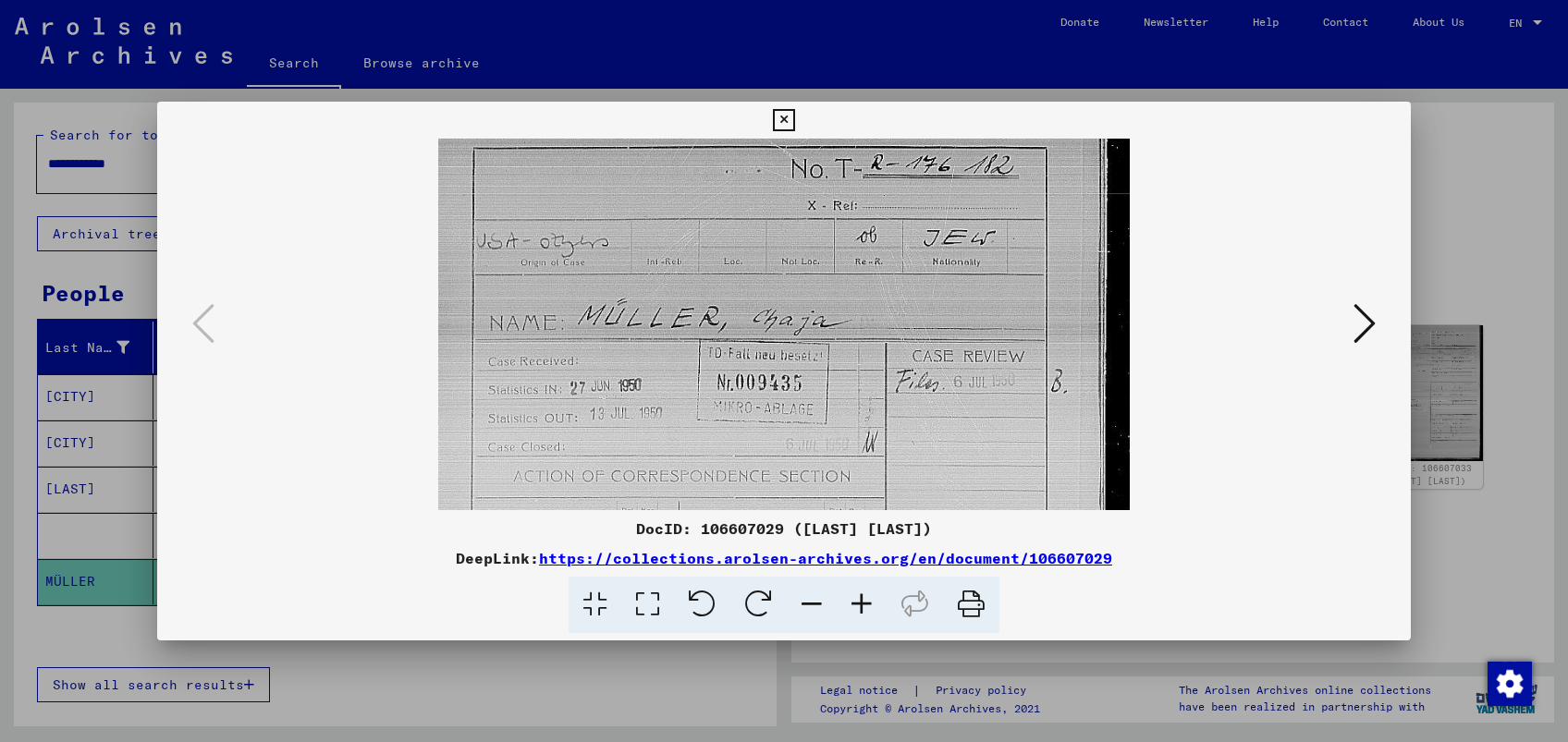 click at bounding box center (812, 604) 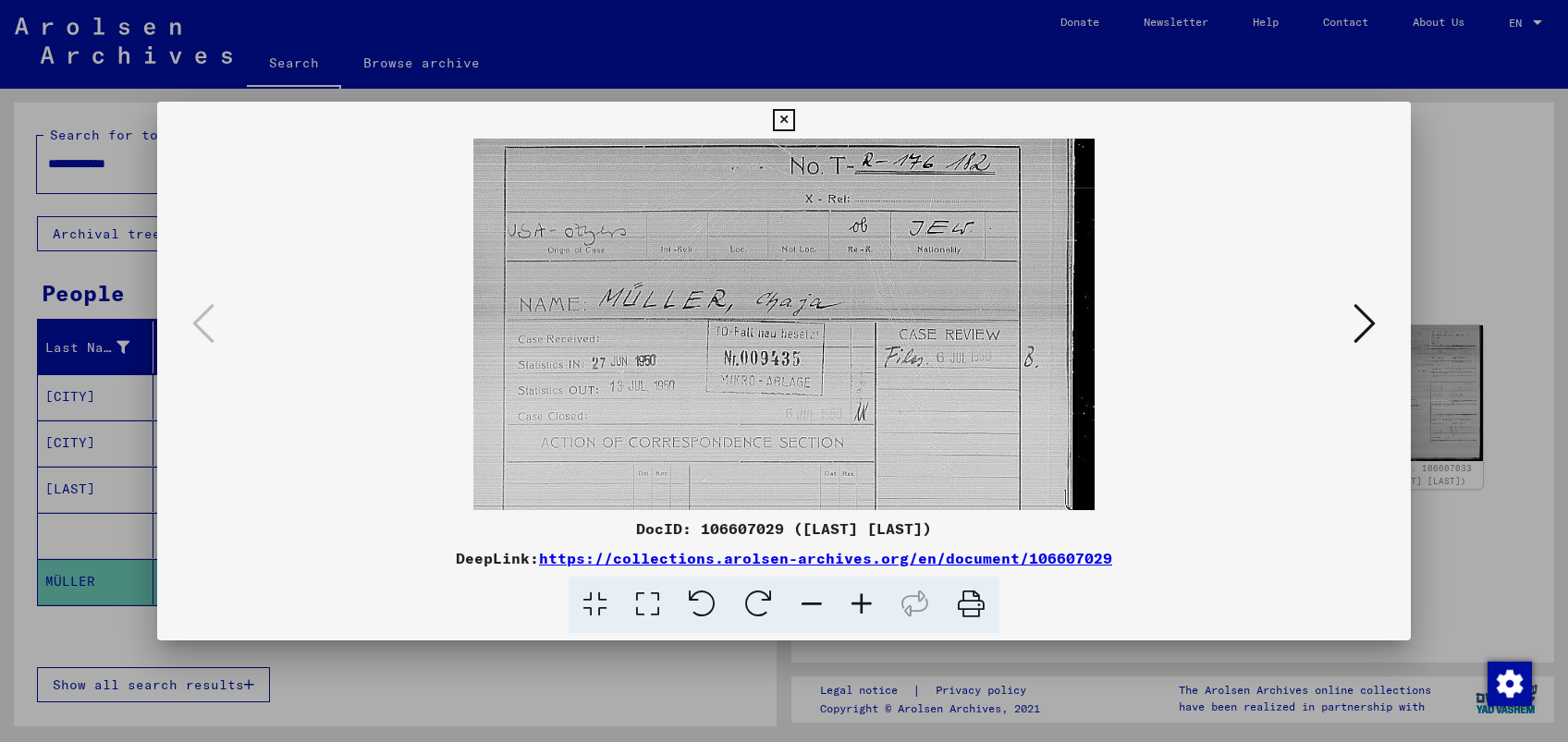 click at bounding box center [812, 604] 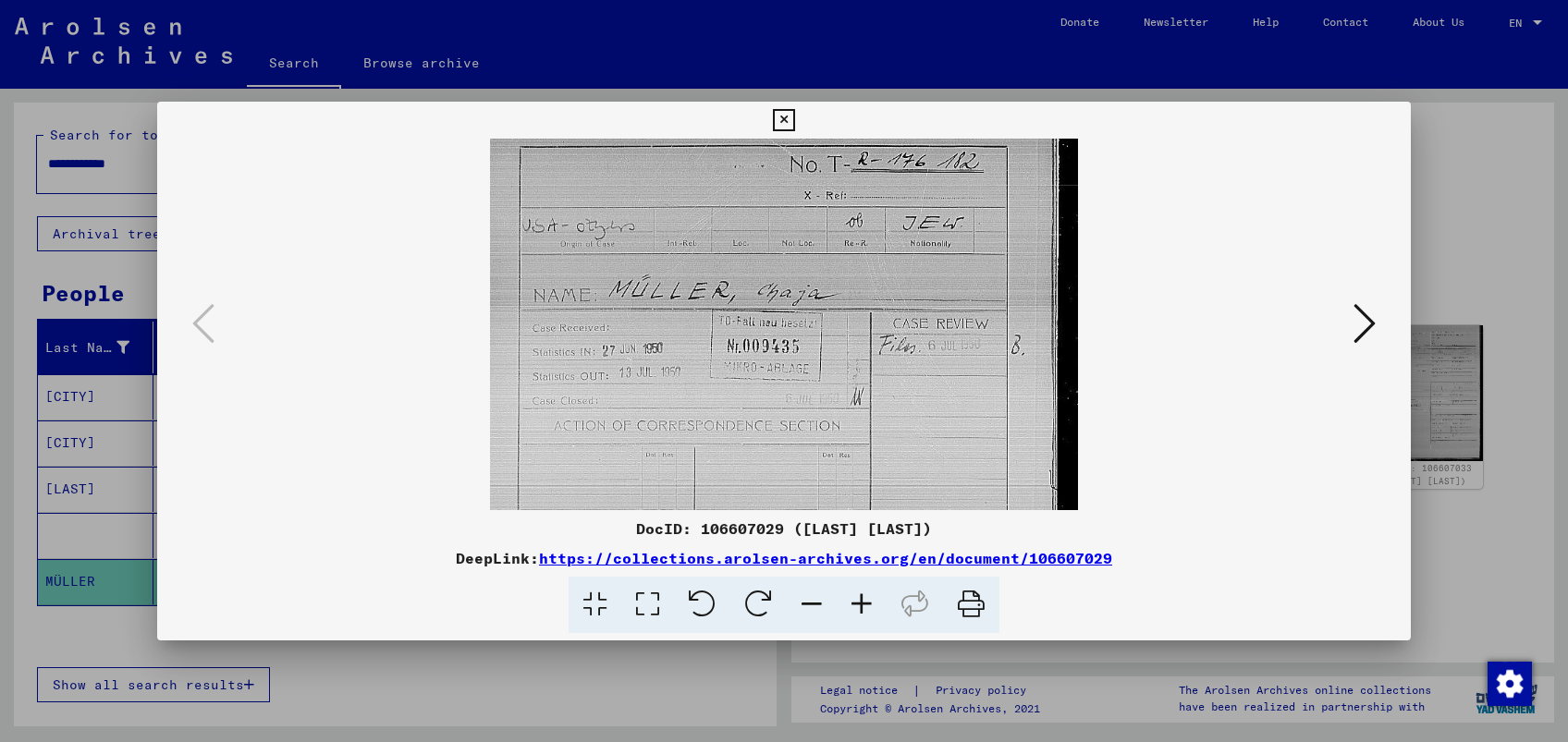 click at bounding box center [812, 604] 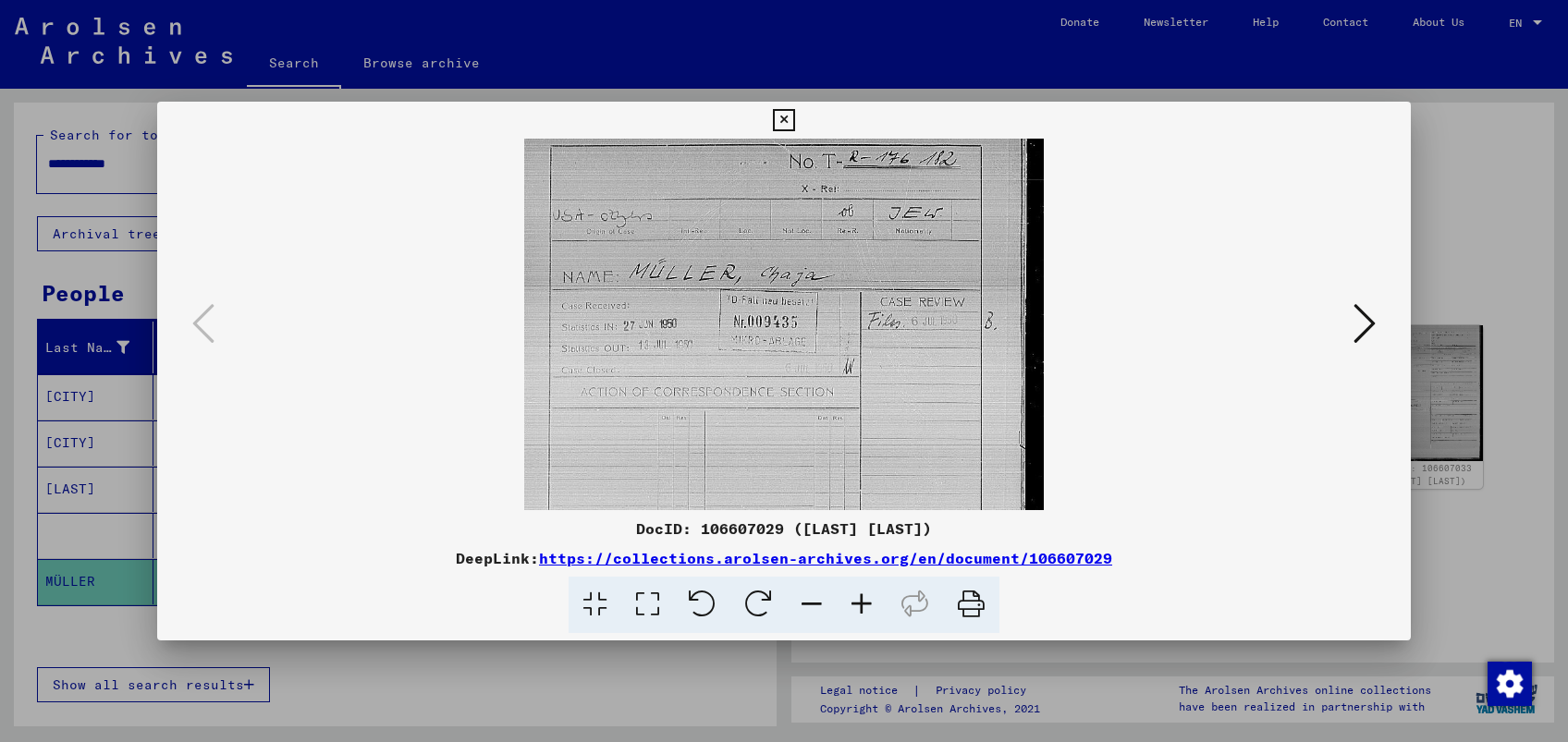 click at bounding box center [812, 604] 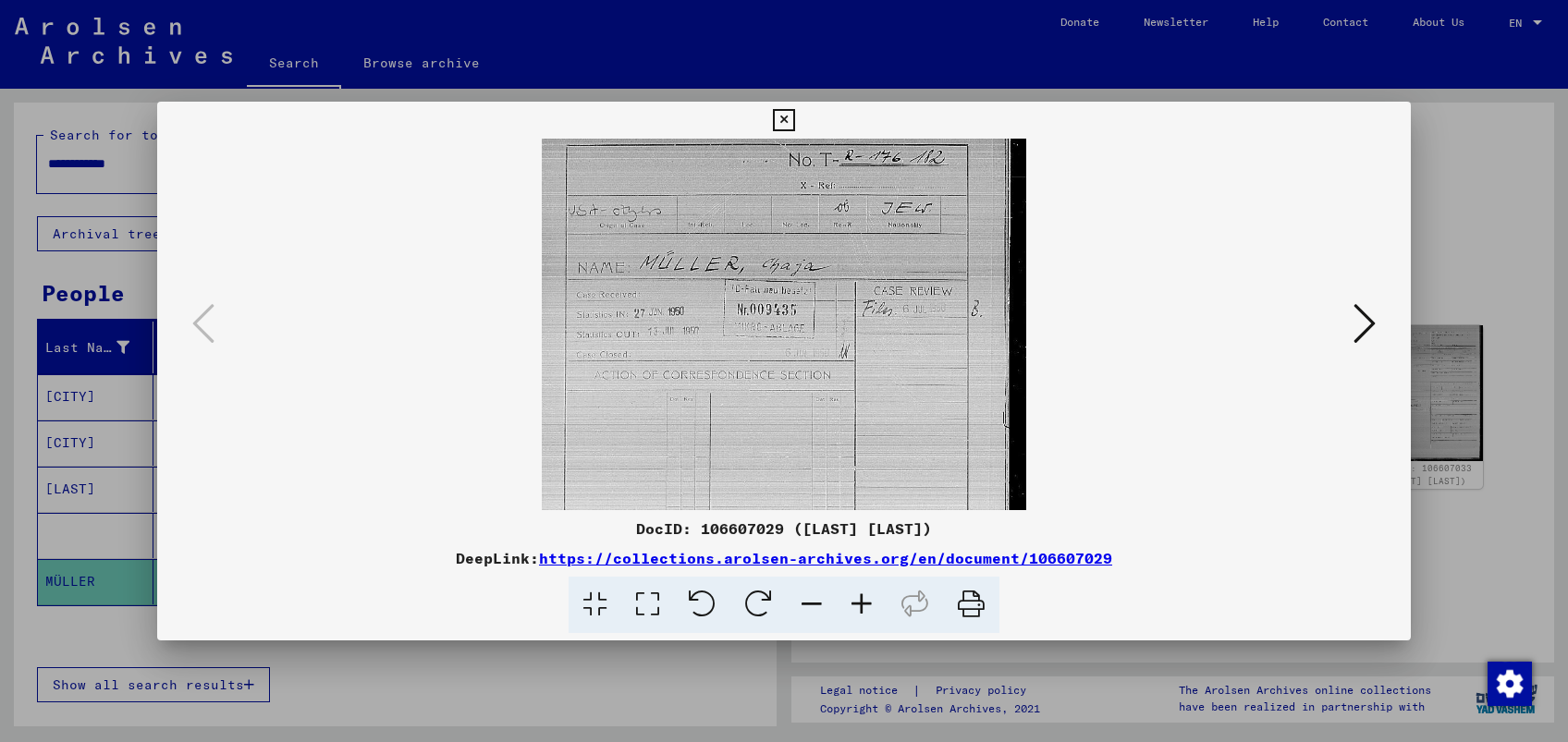 click at bounding box center (812, 604) 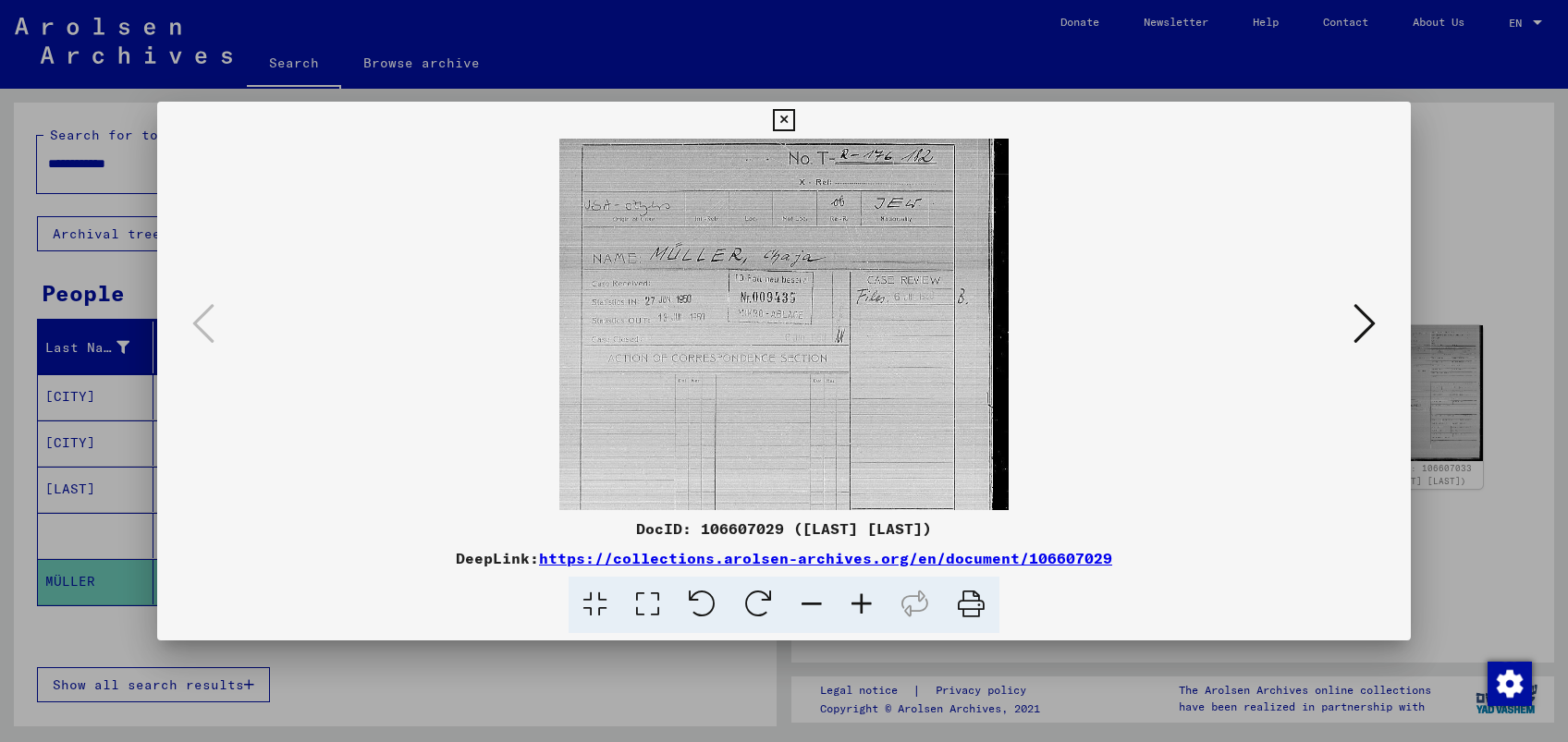 click at bounding box center (812, 604) 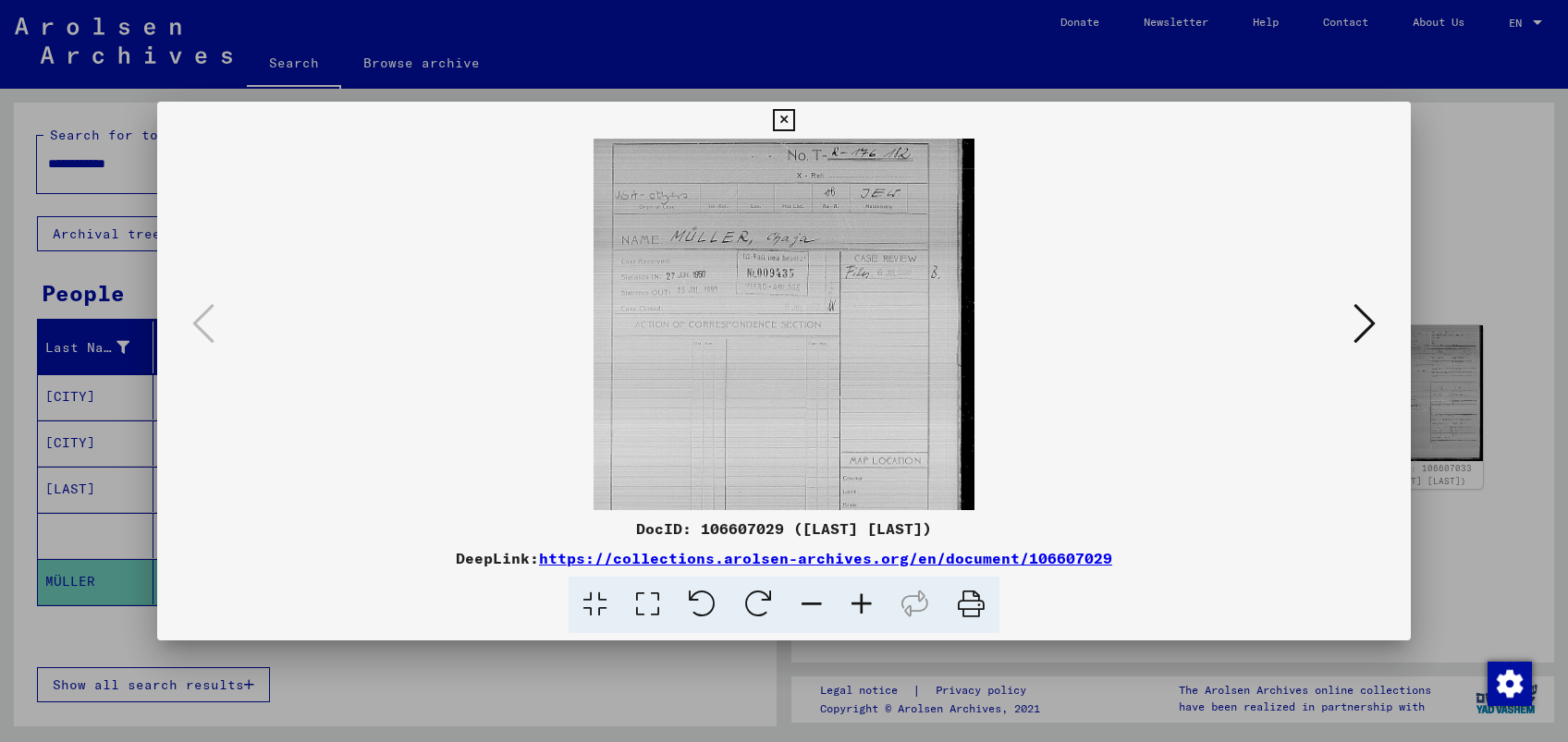 click at bounding box center [812, 604] 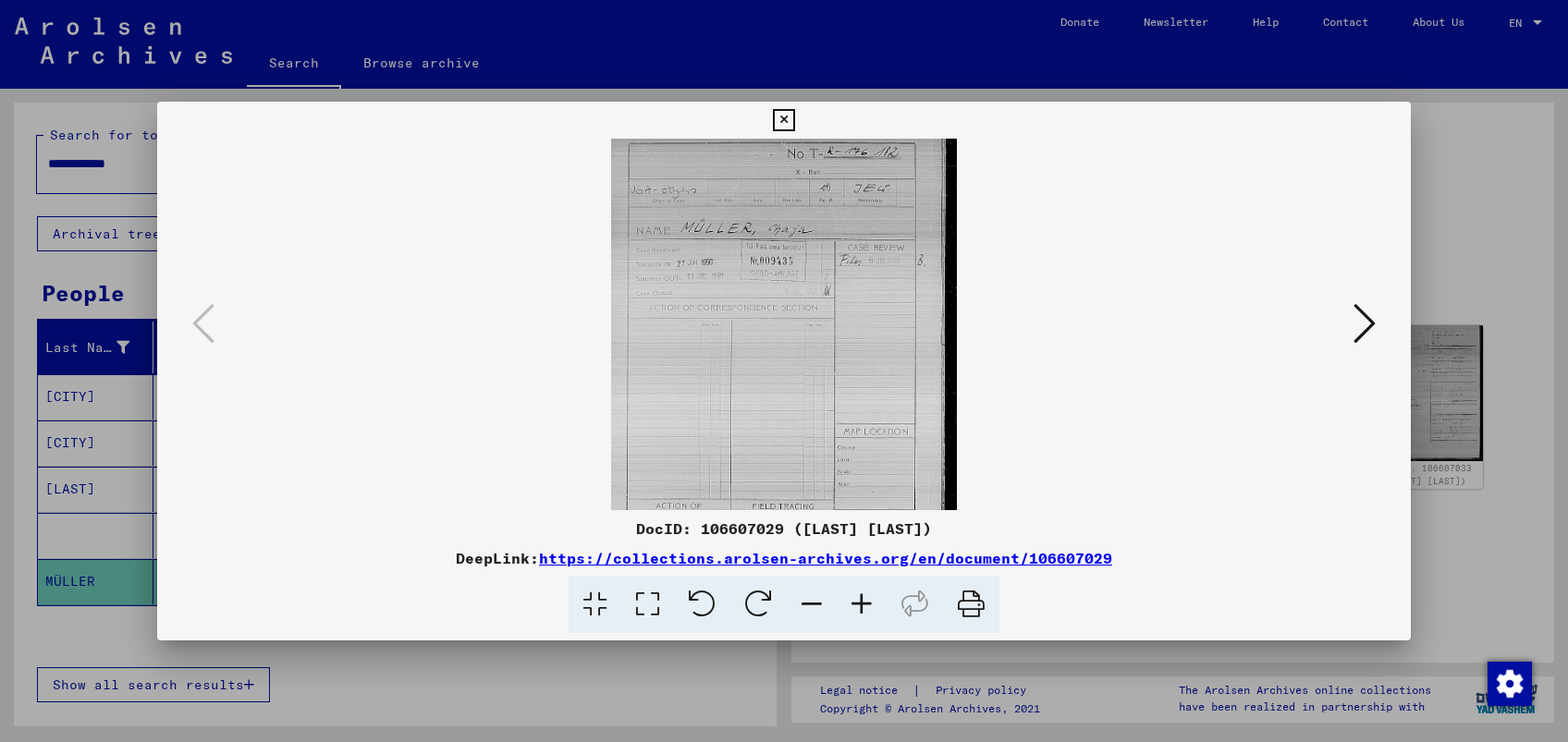 click at bounding box center (812, 604) 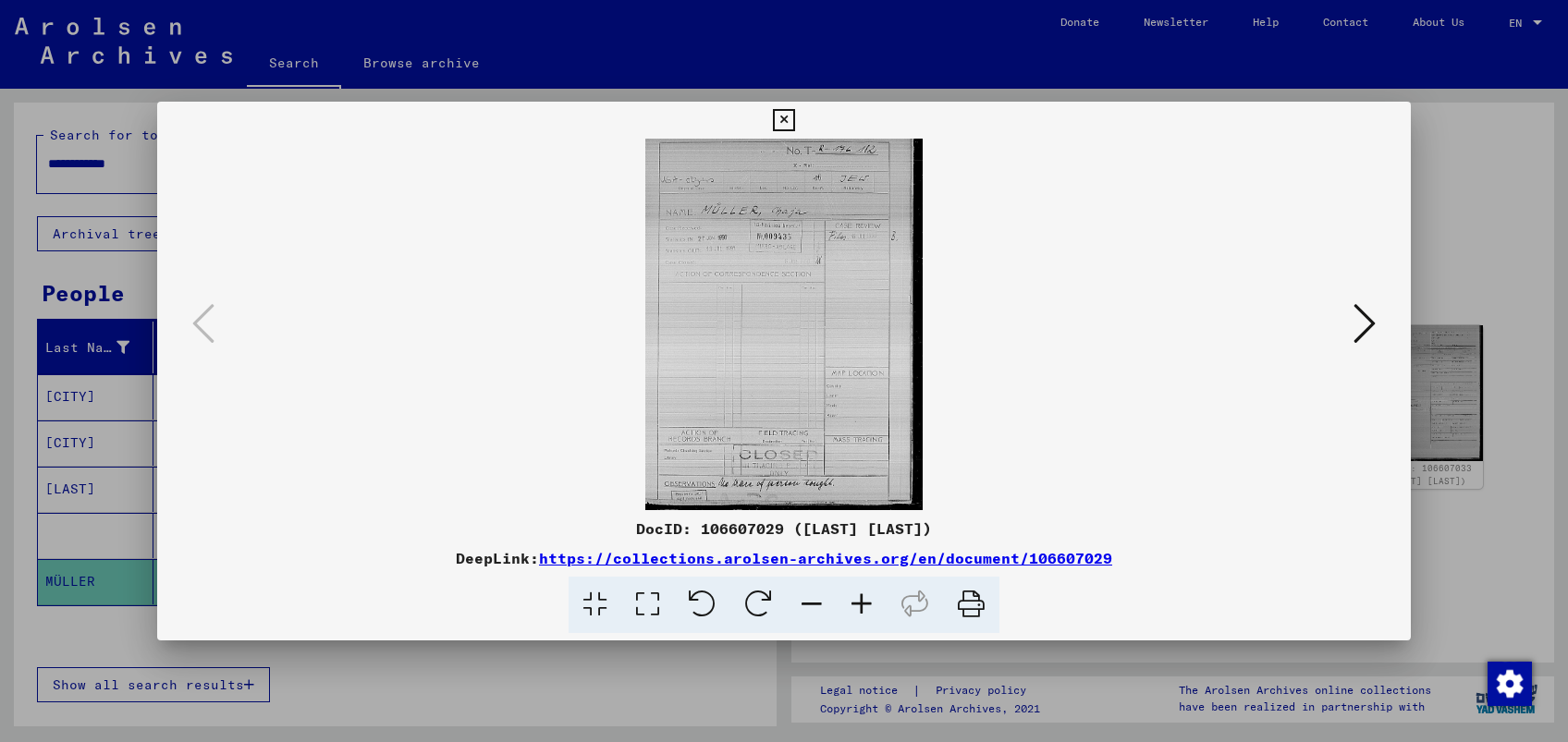 click at bounding box center (812, 604) 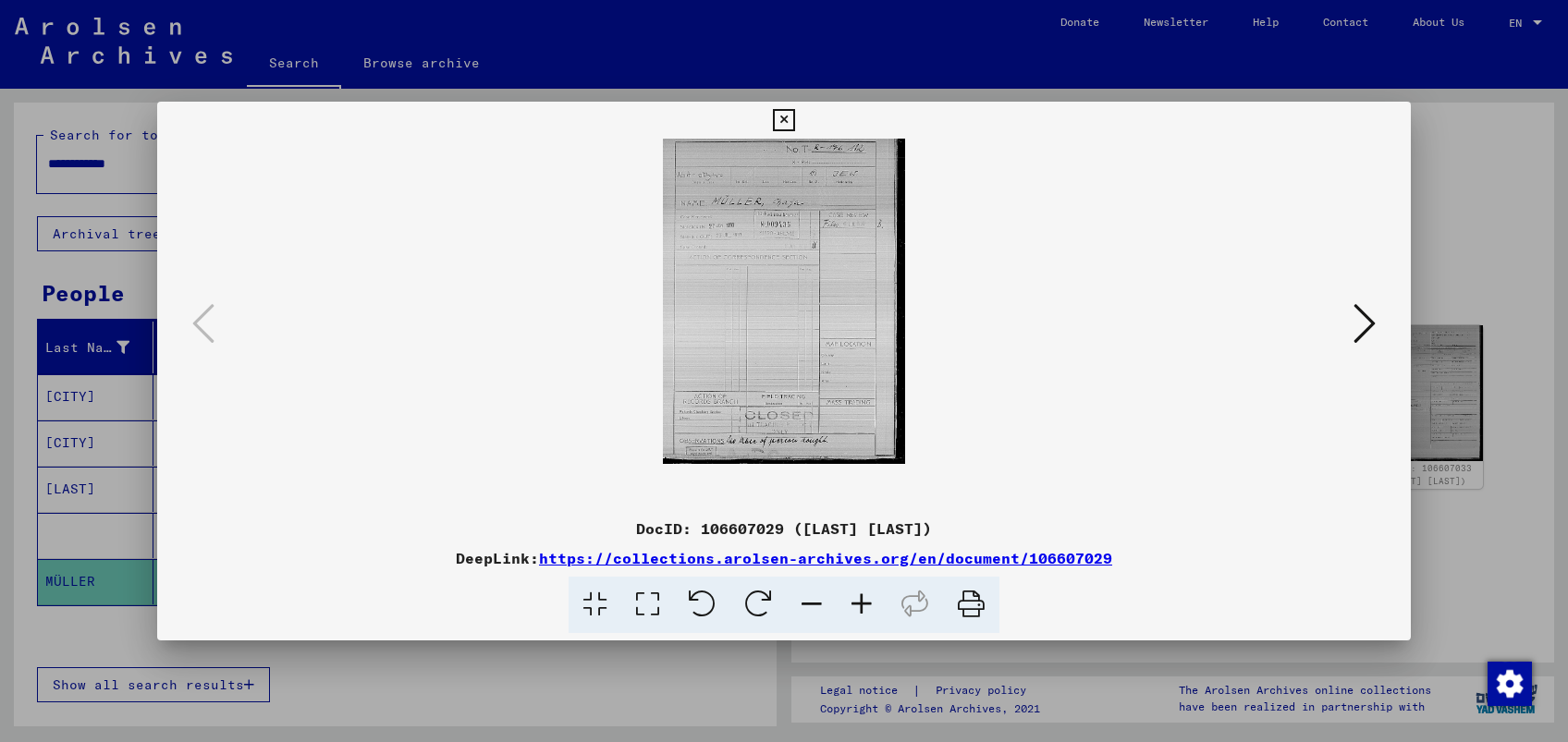click at bounding box center (1365, 323) 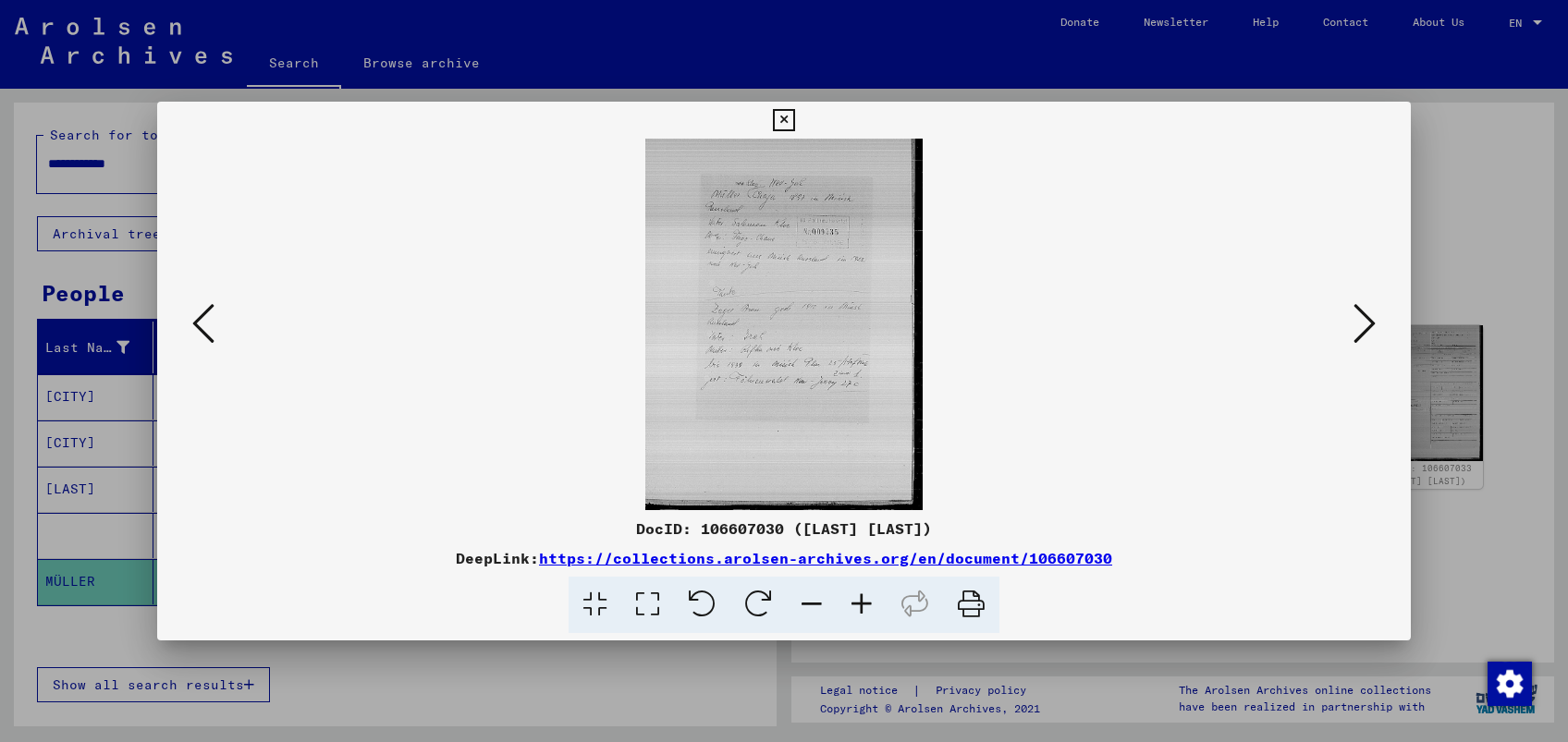 click at bounding box center (1365, 323) 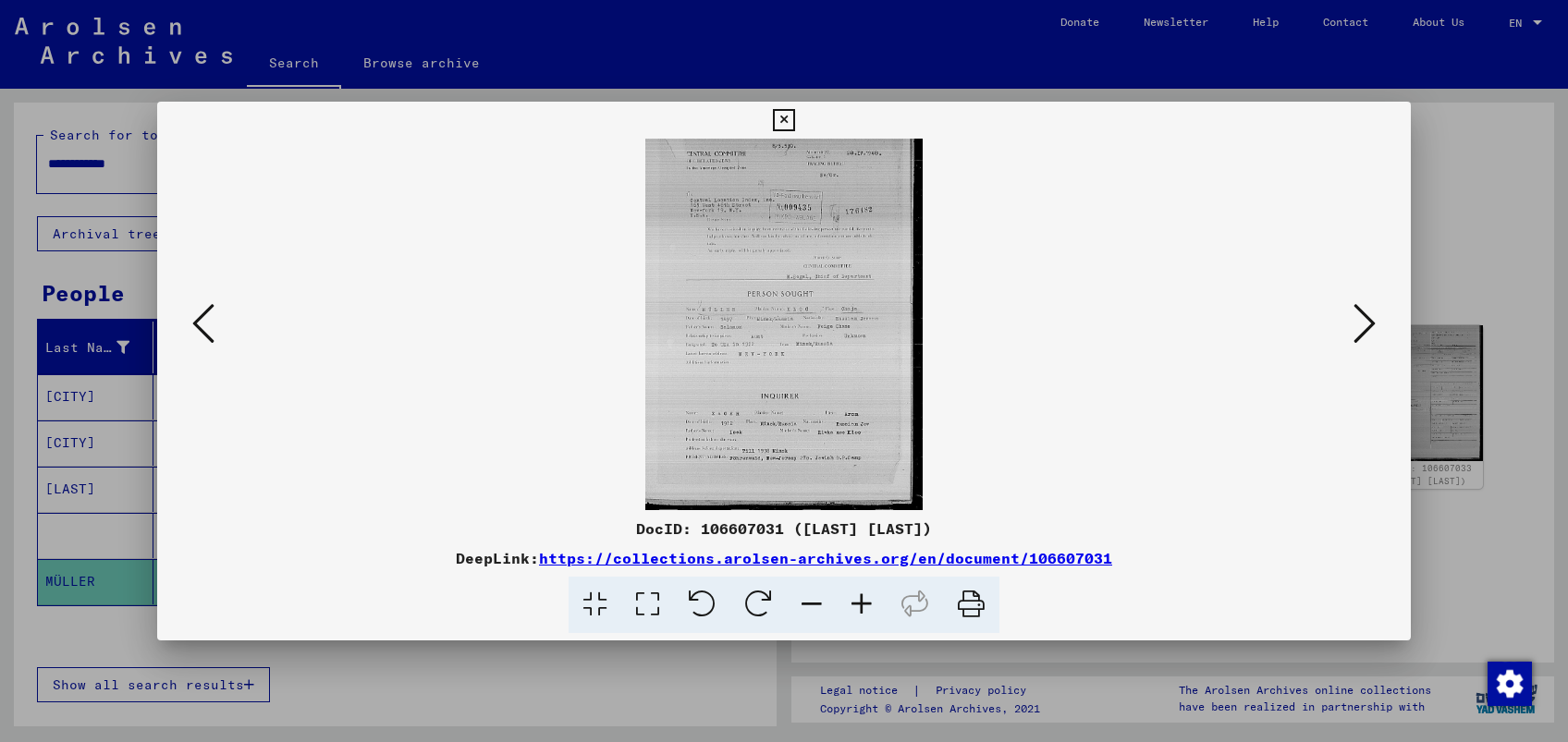 click at bounding box center [862, 604] 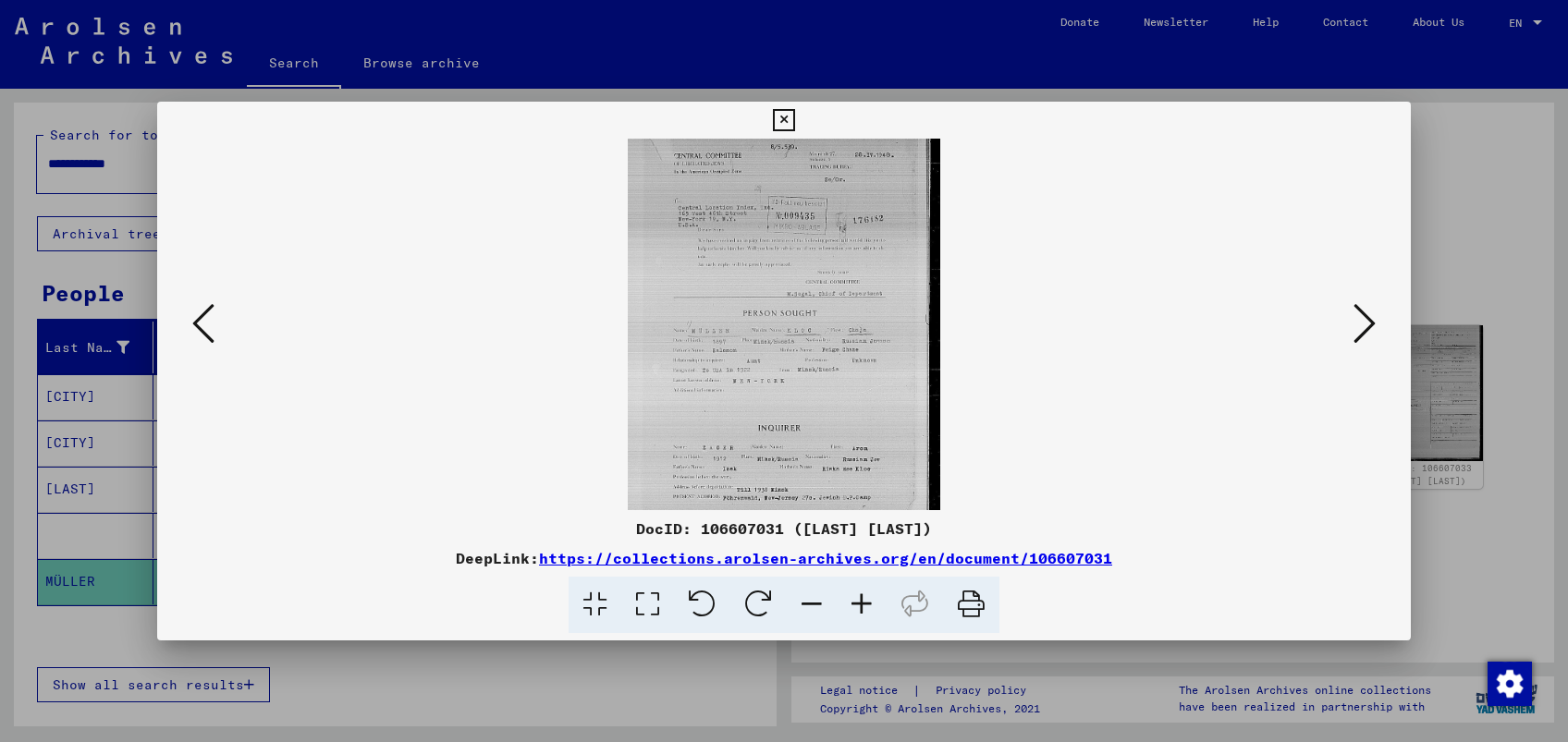 click at bounding box center [862, 604] 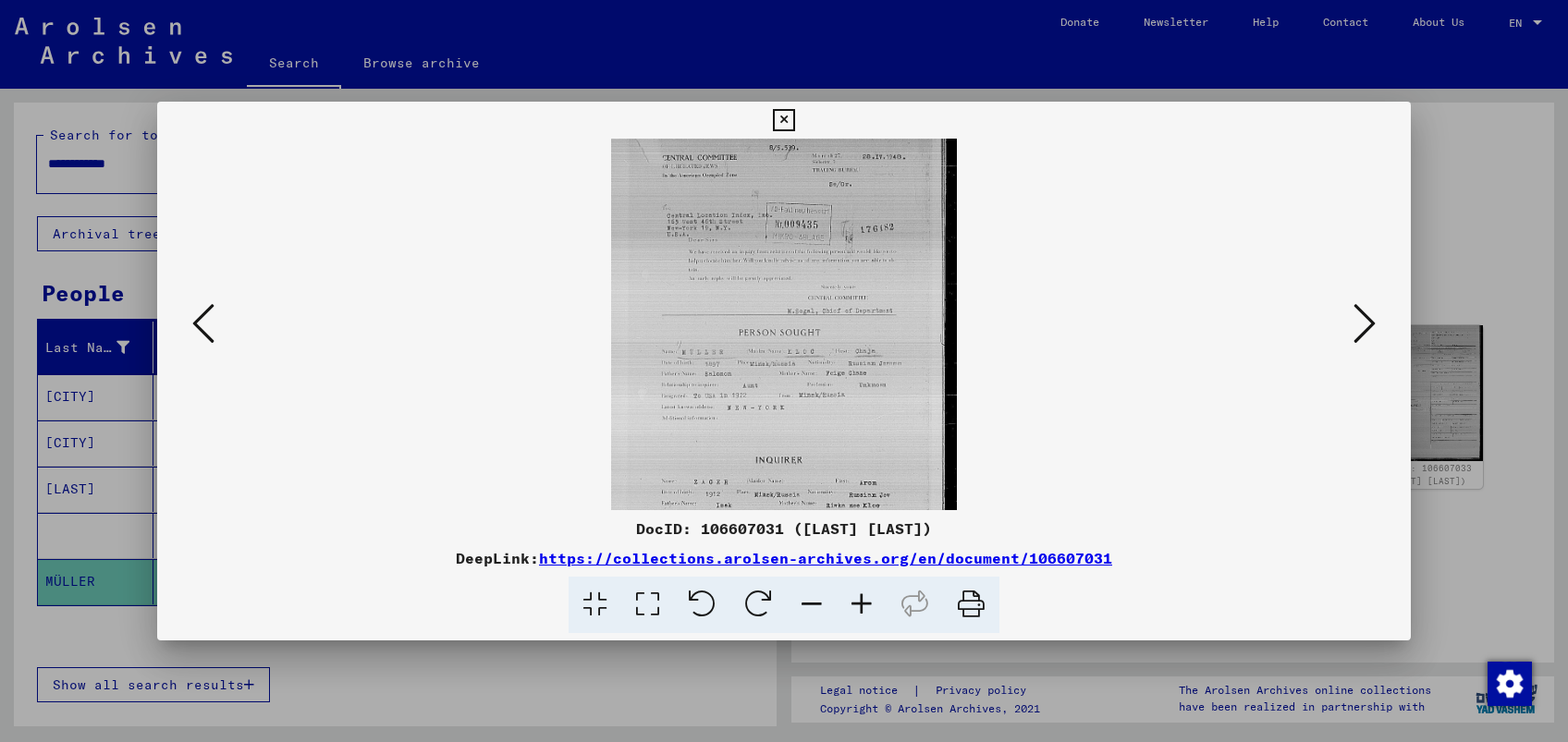 click at bounding box center [862, 604] 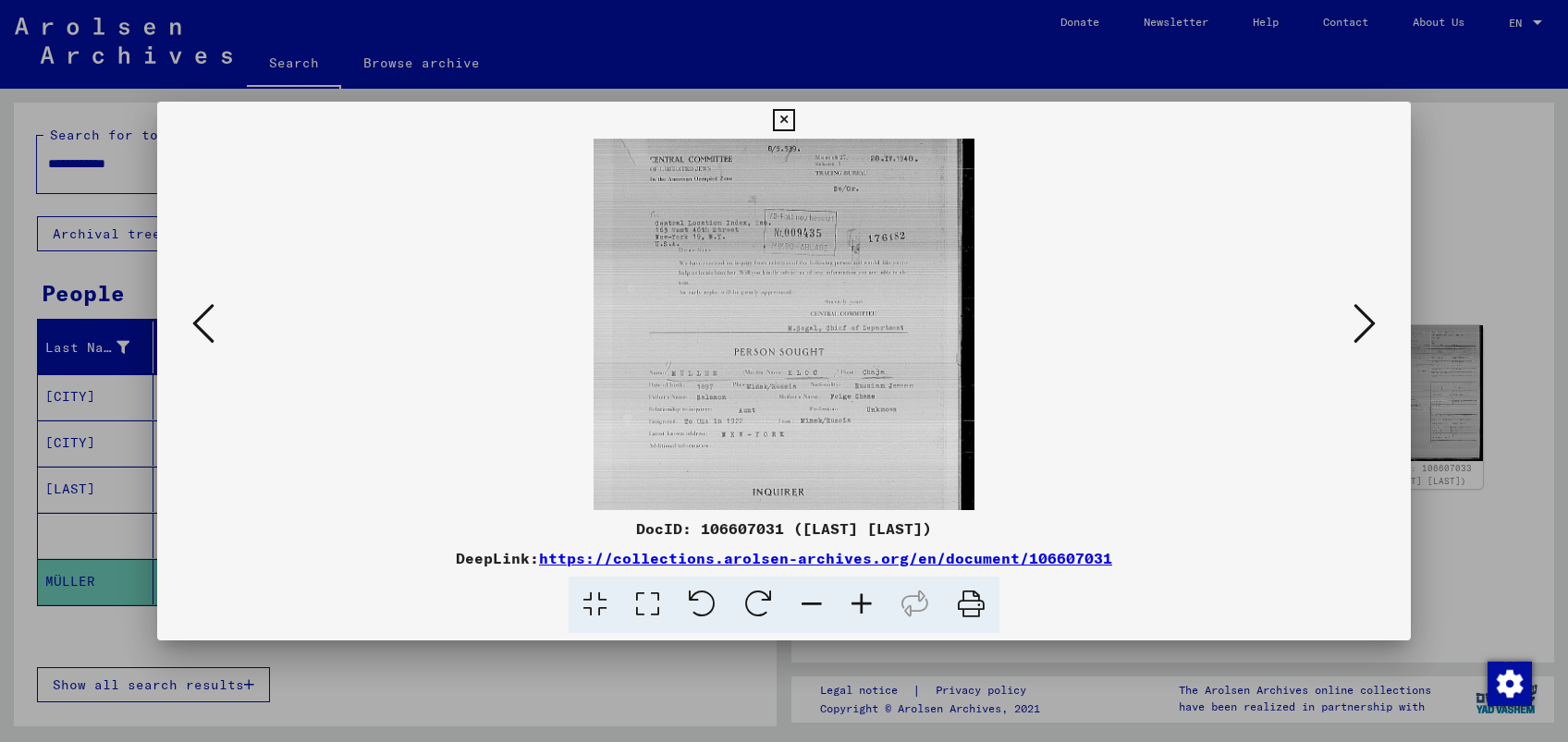 click at bounding box center [862, 604] 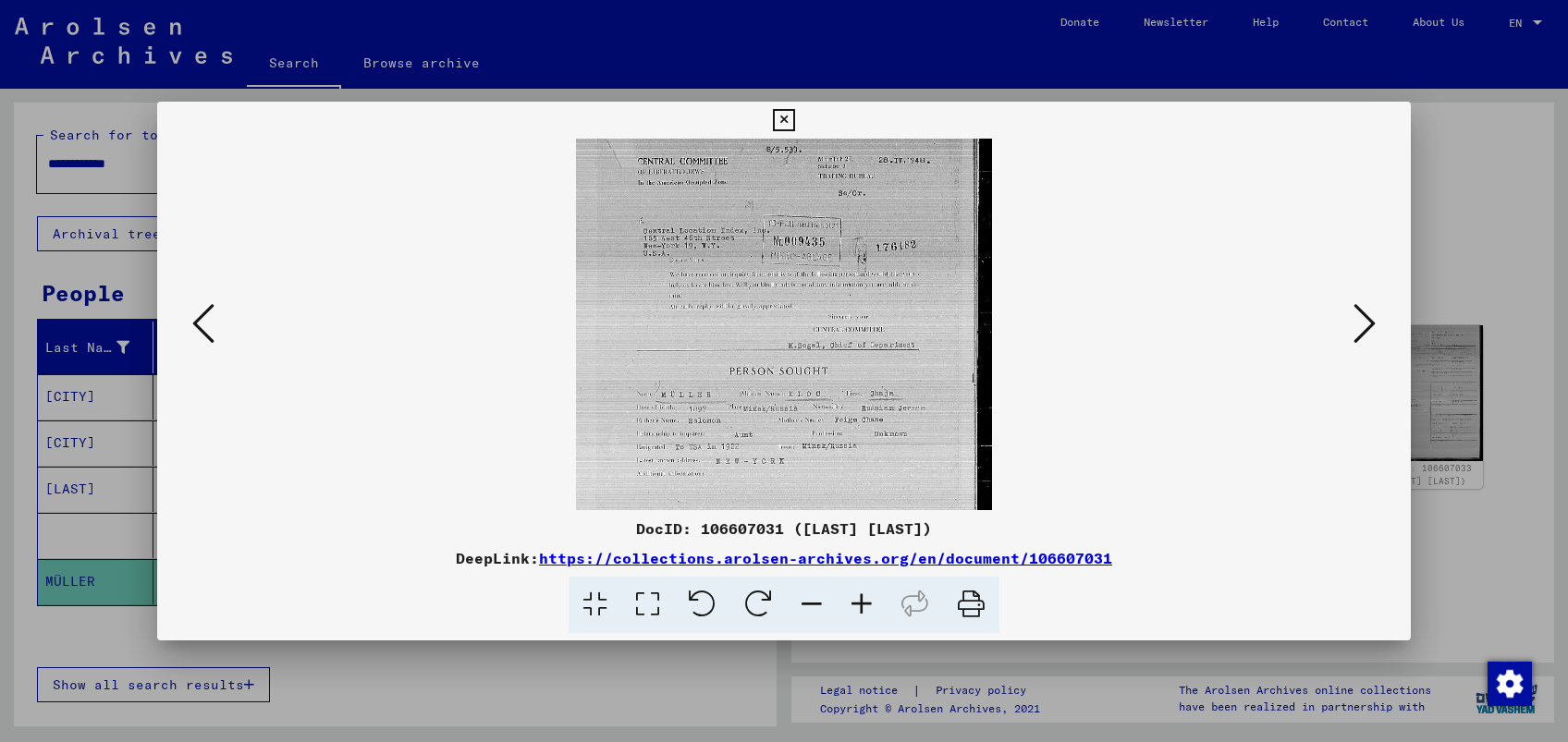 click at bounding box center (862, 604) 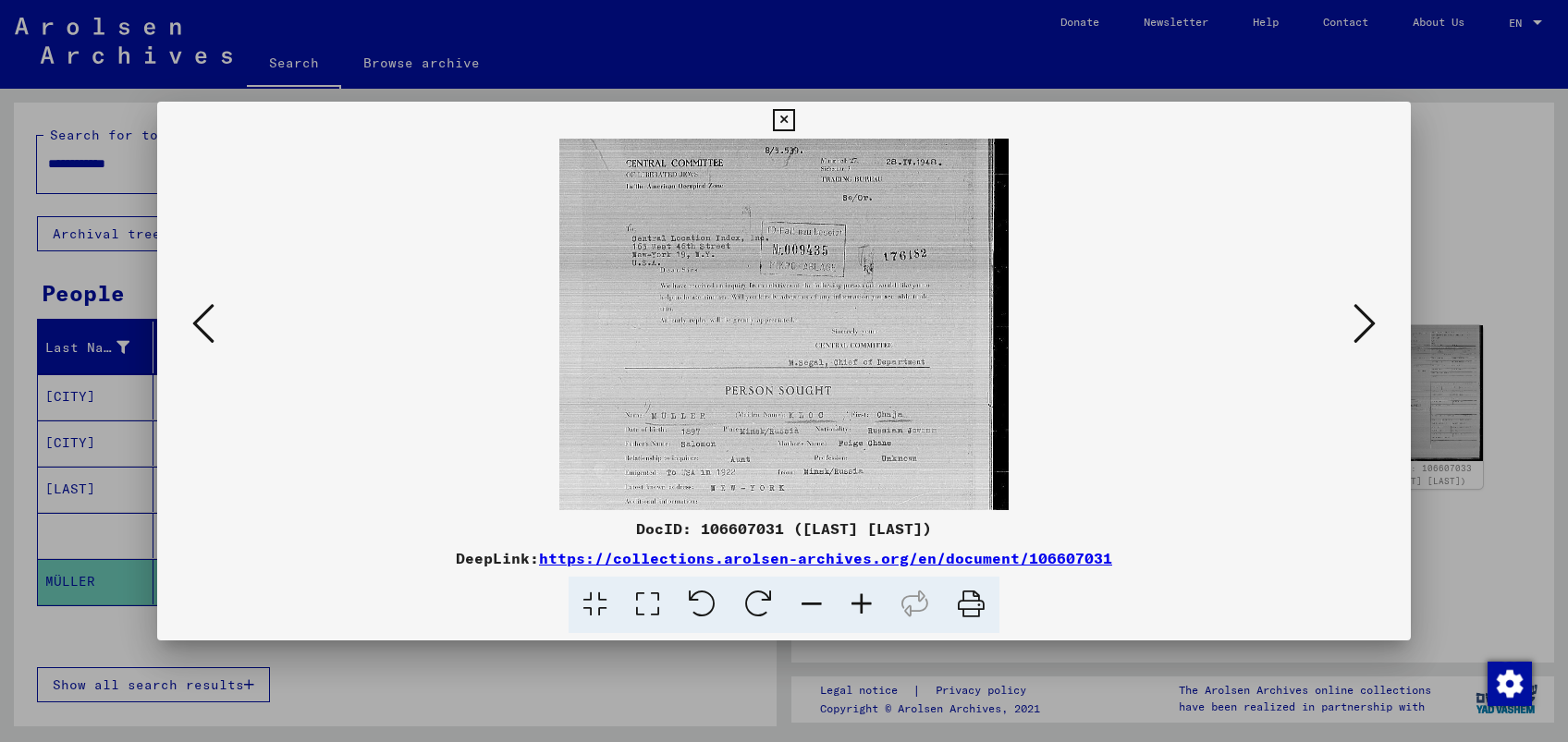 click at bounding box center [862, 604] 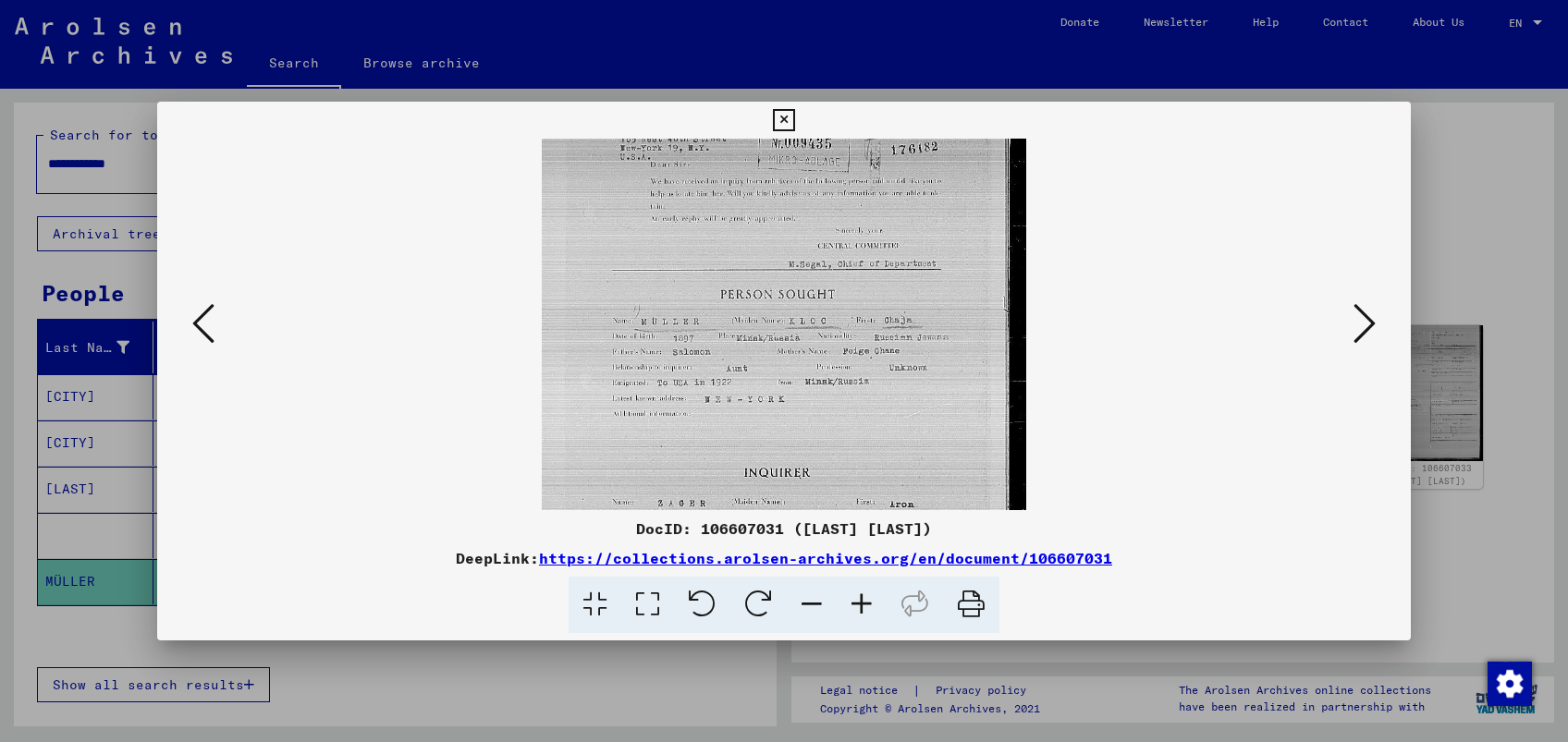 scroll, scrollTop: 140, scrollLeft: 0, axis: vertical 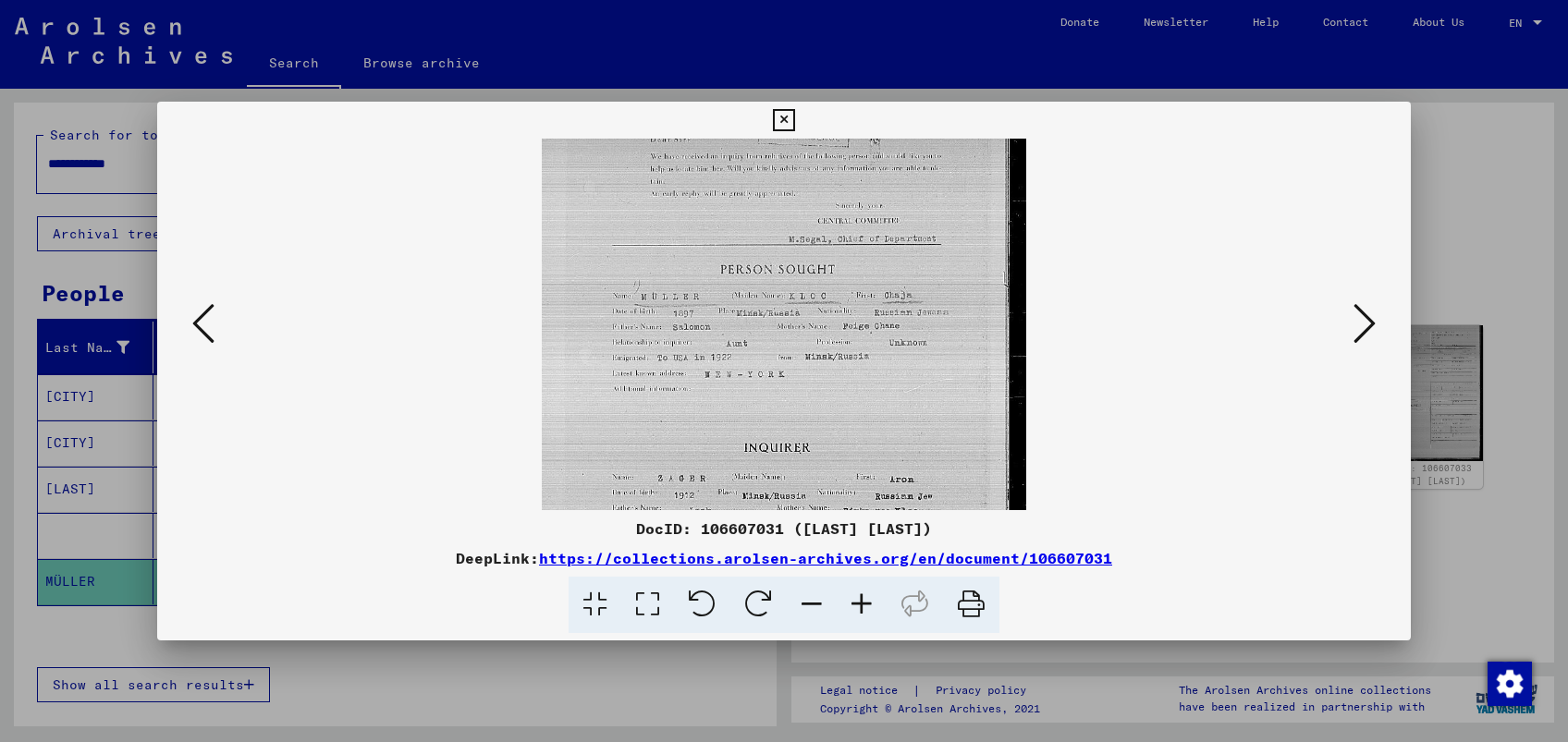 drag, startPoint x: 830, startPoint y: 407, endPoint x: 821, endPoint y: 321, distance: 86.46965 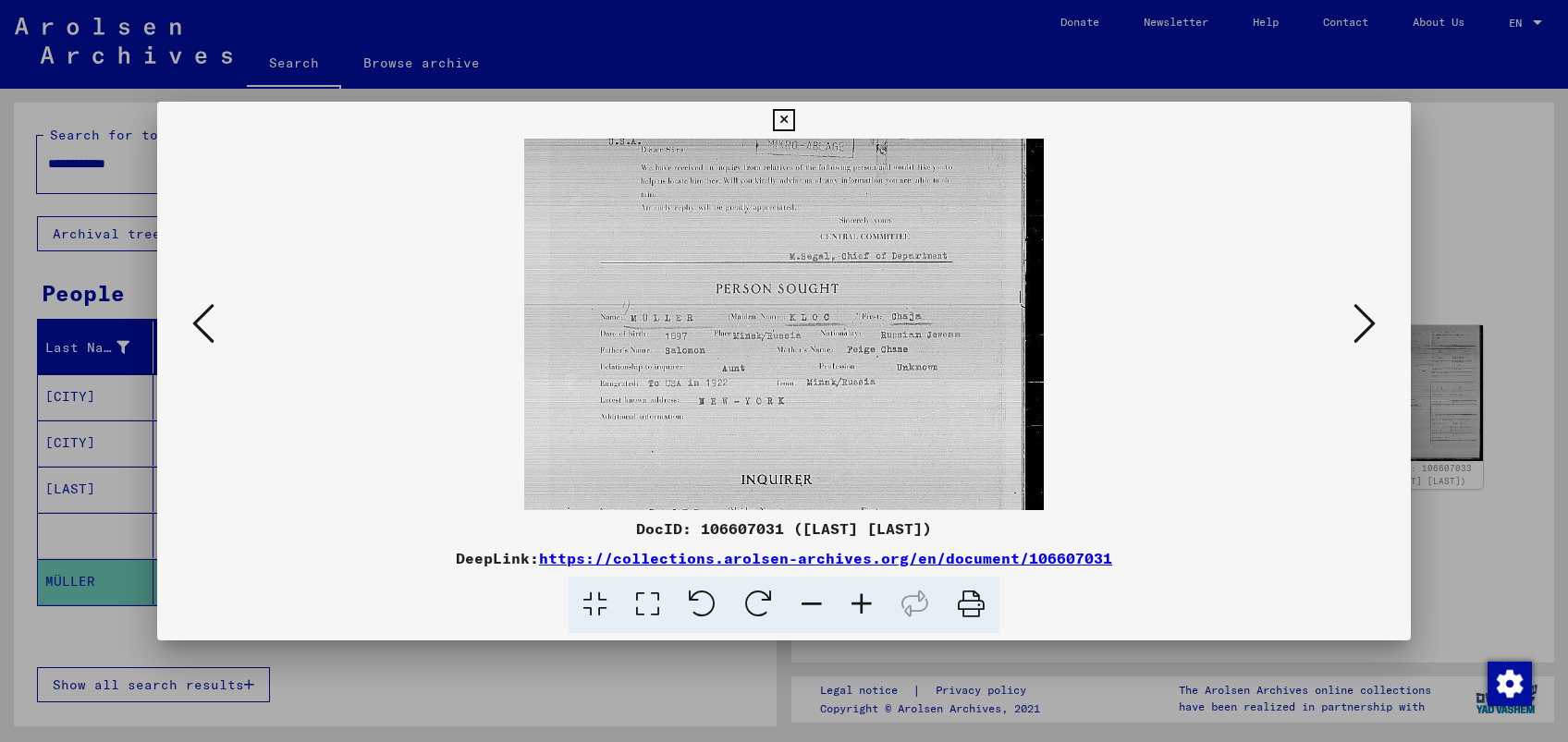 click at bounding box center (862, 604) 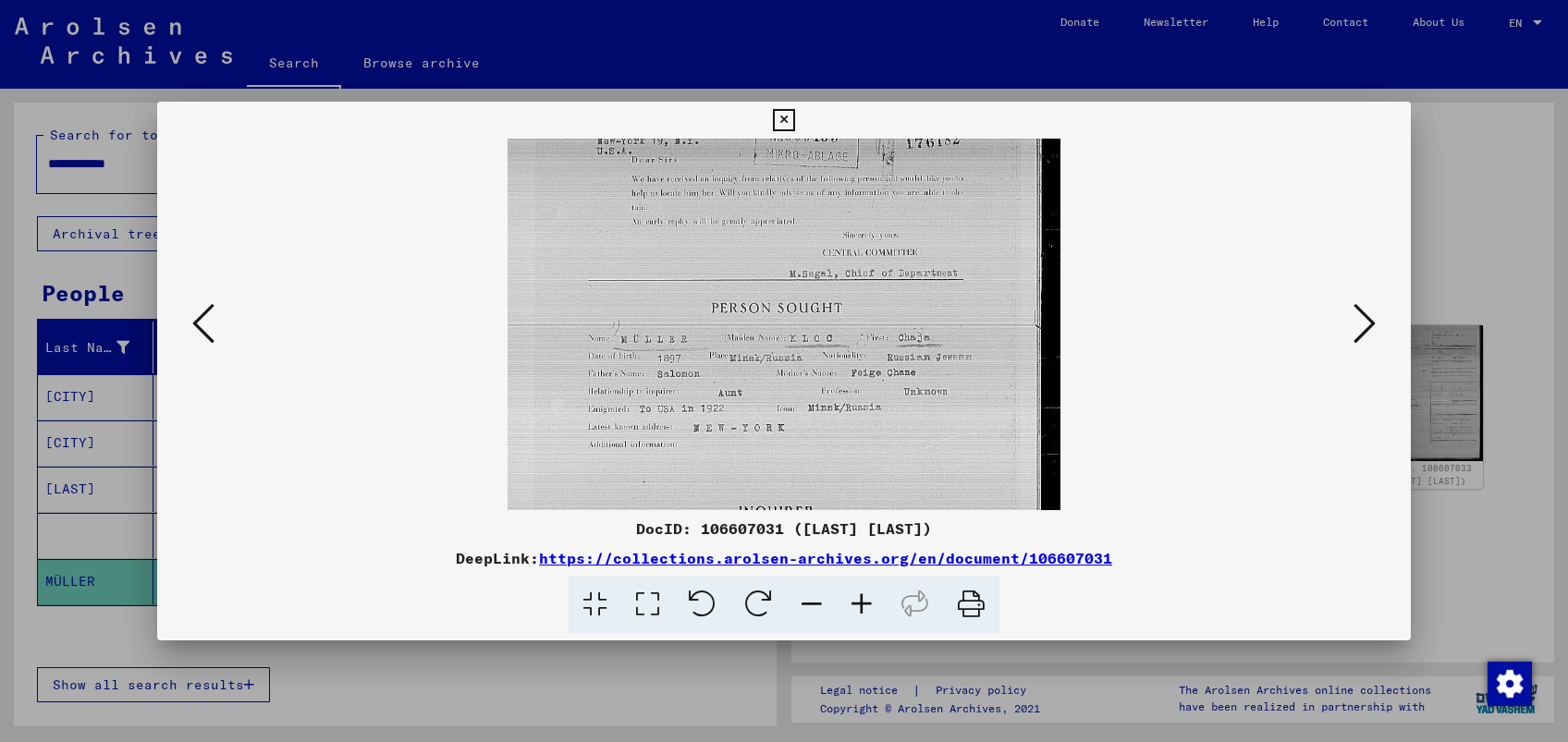 click at bounding box center [1365, 323] 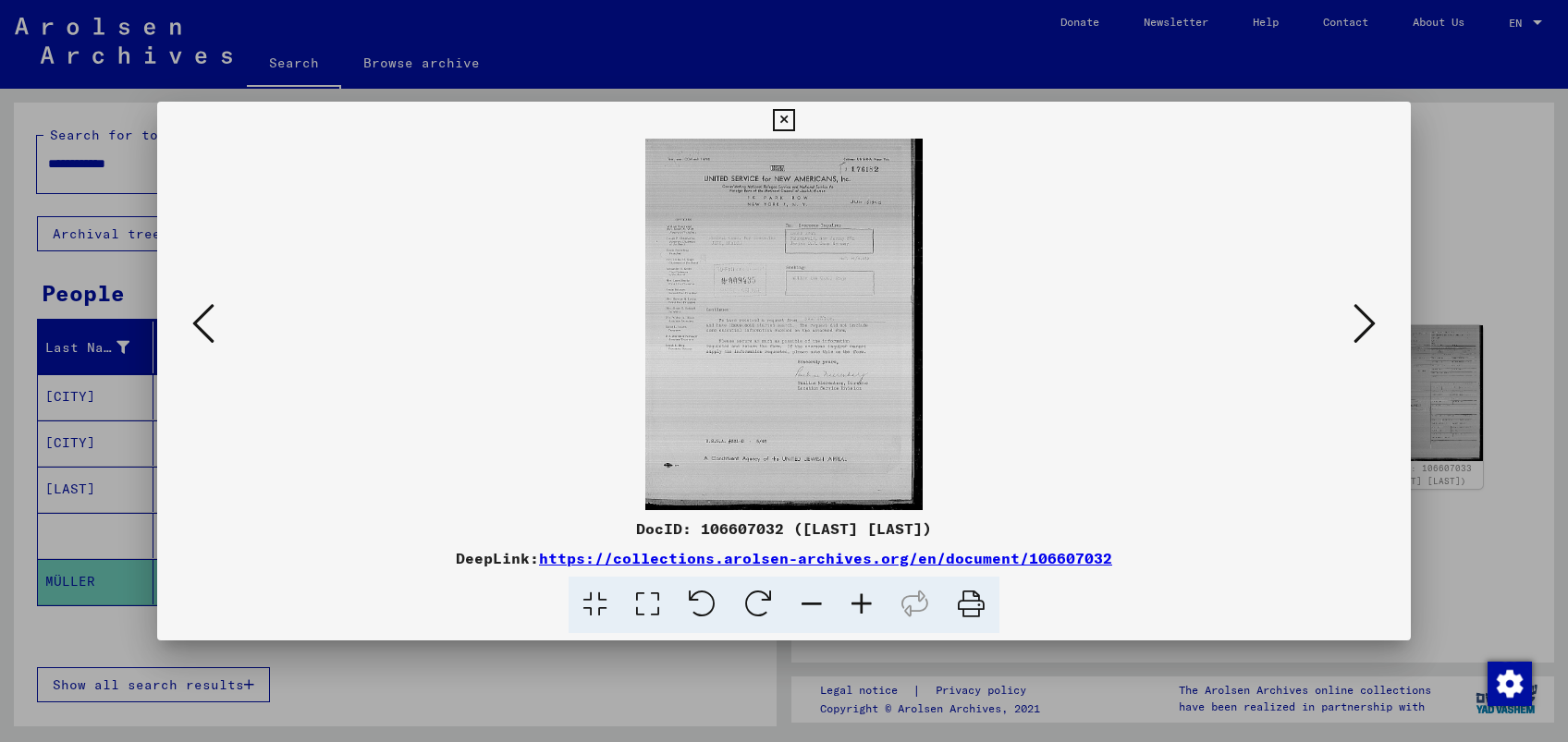 click at bounding box center (784, 371) 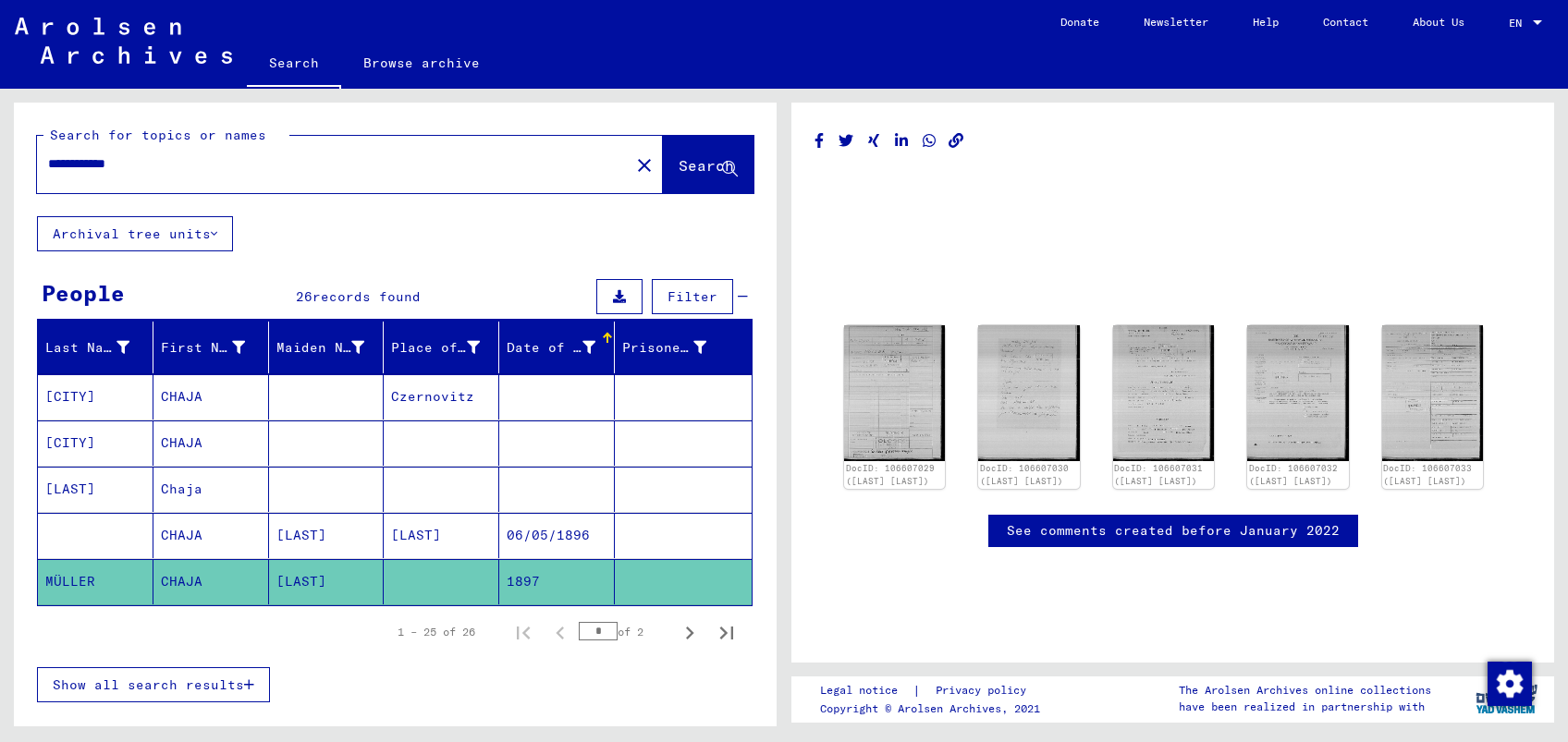 scroll, scrollTop: 123, scrollLeft: 0, axis: vertical 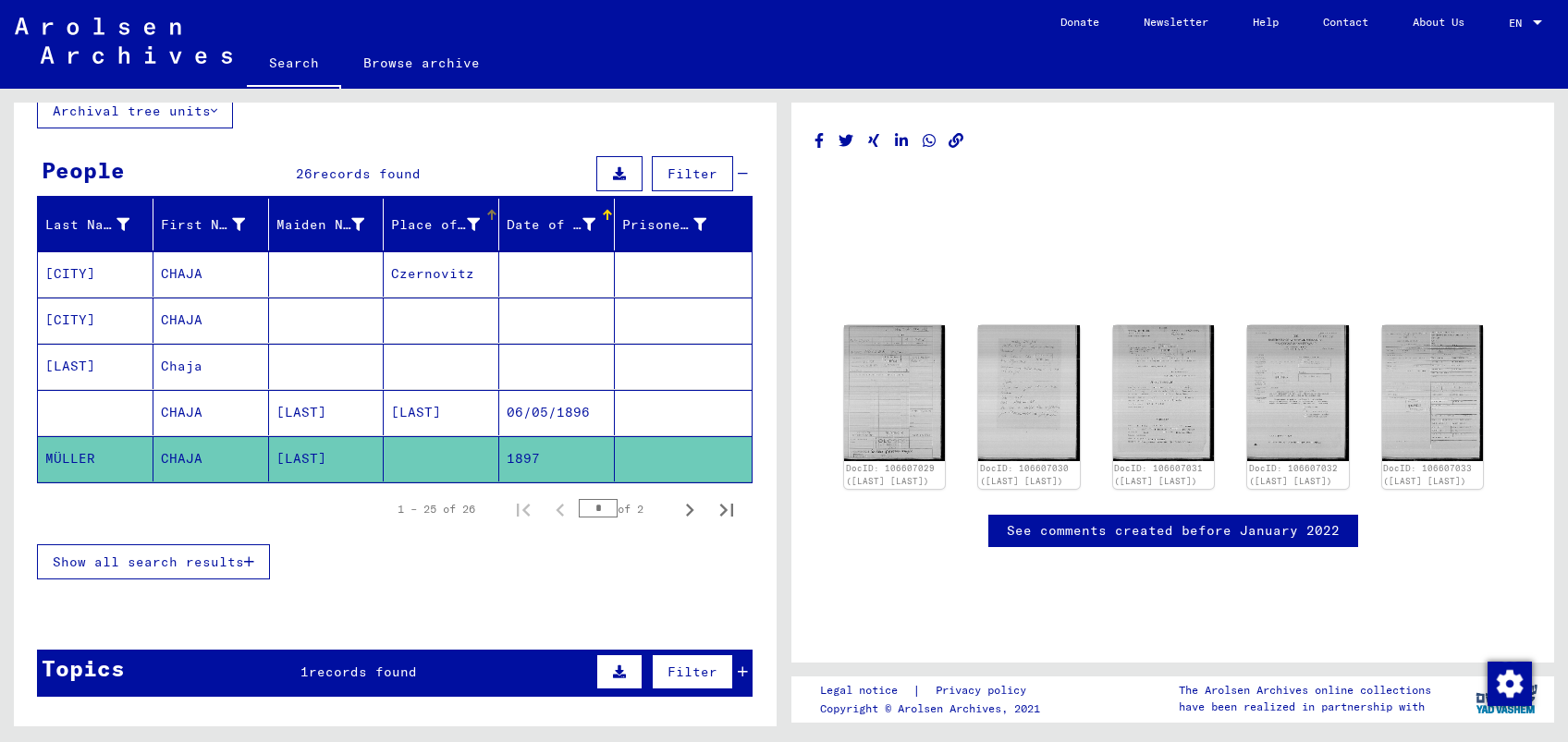 click on "Place of Birth" at bounding box center (435, 225) 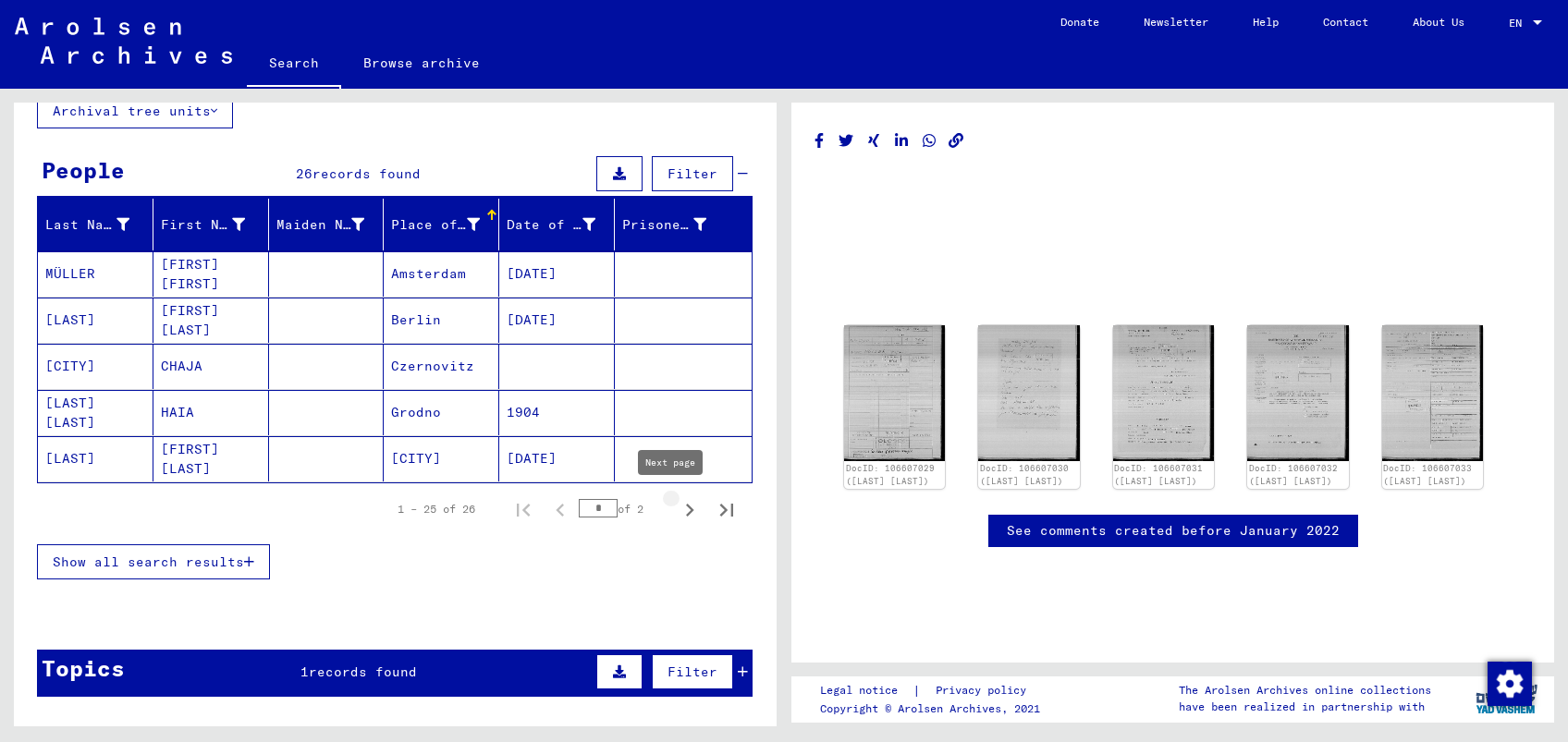 click 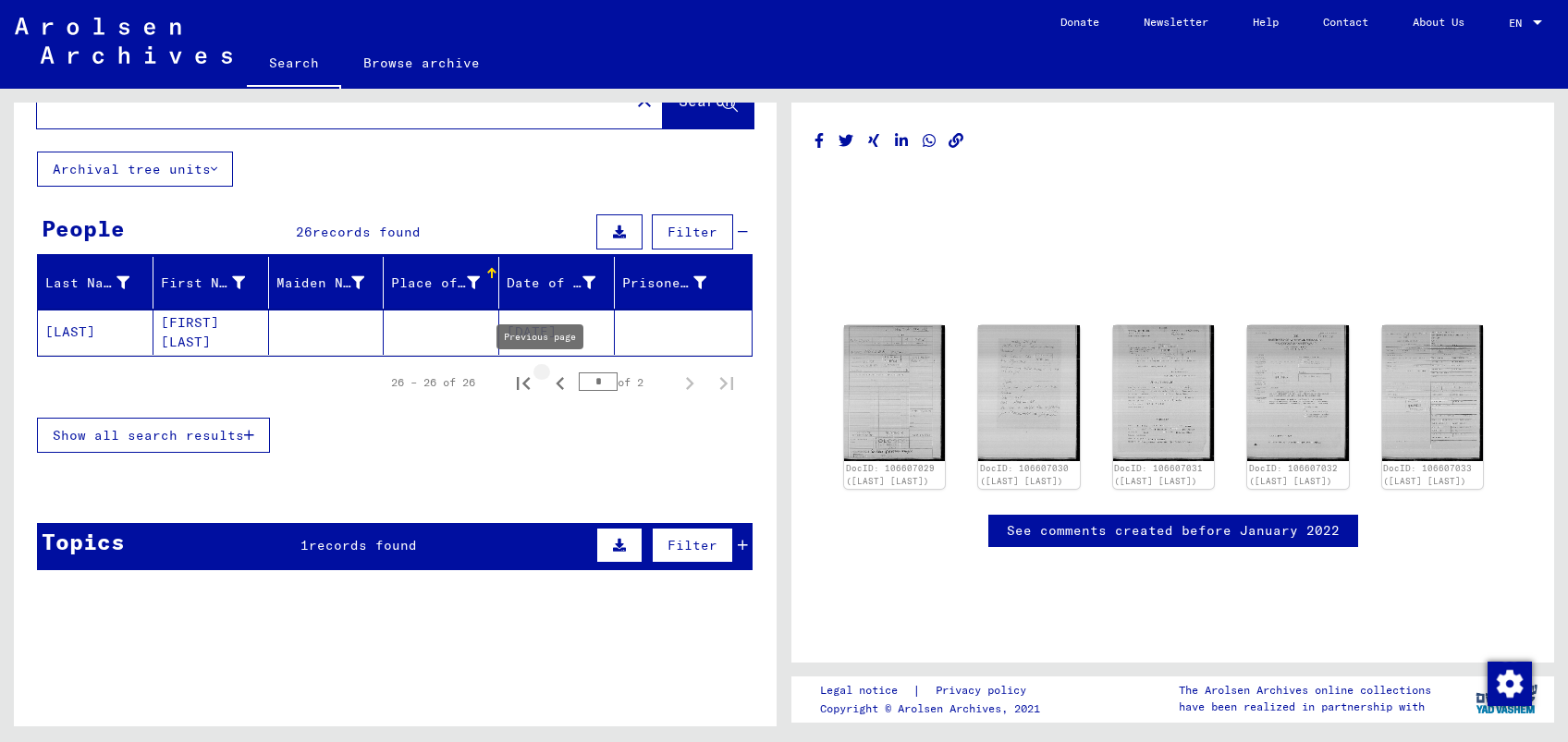 click 